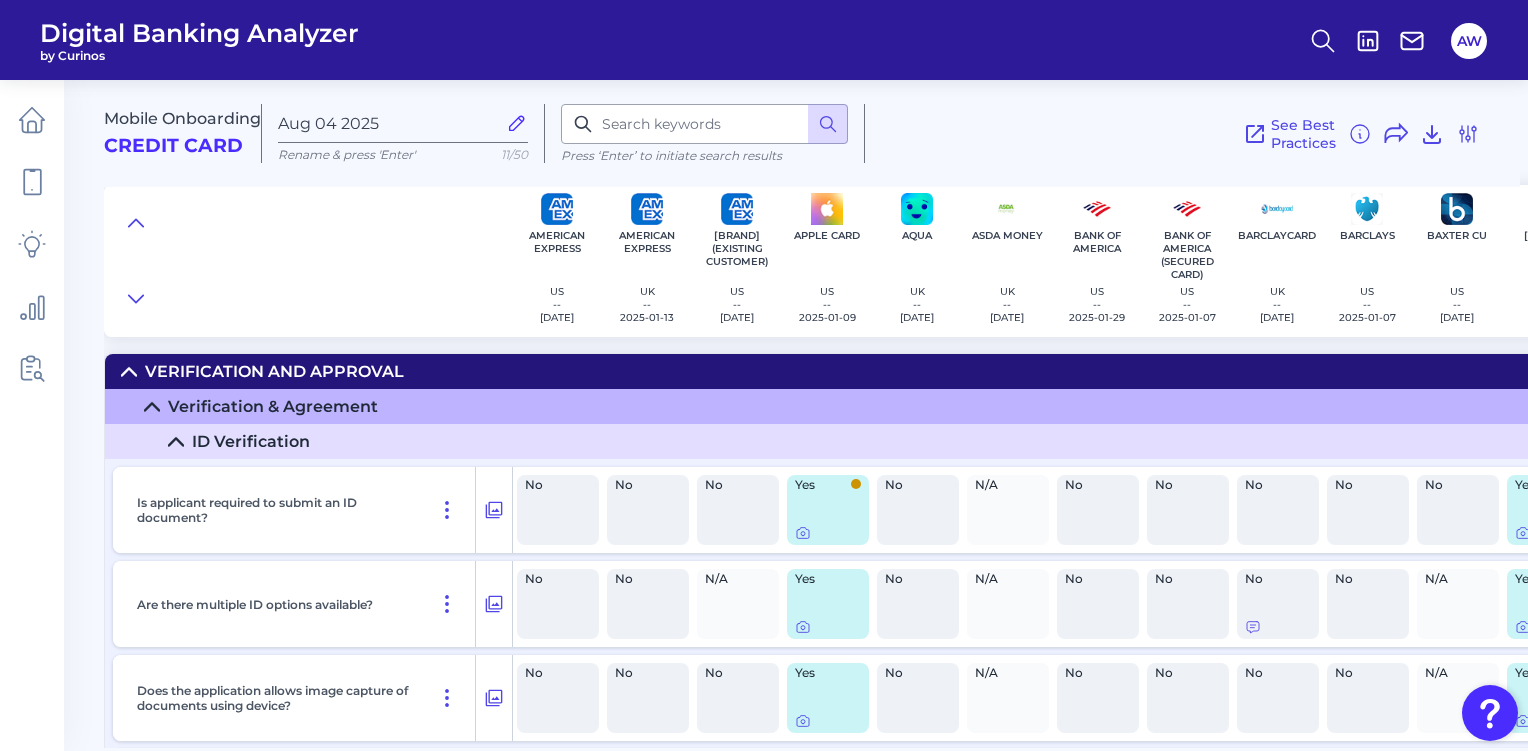 scroll, scrollTop: 0, scrollLeft: 0, axis: both 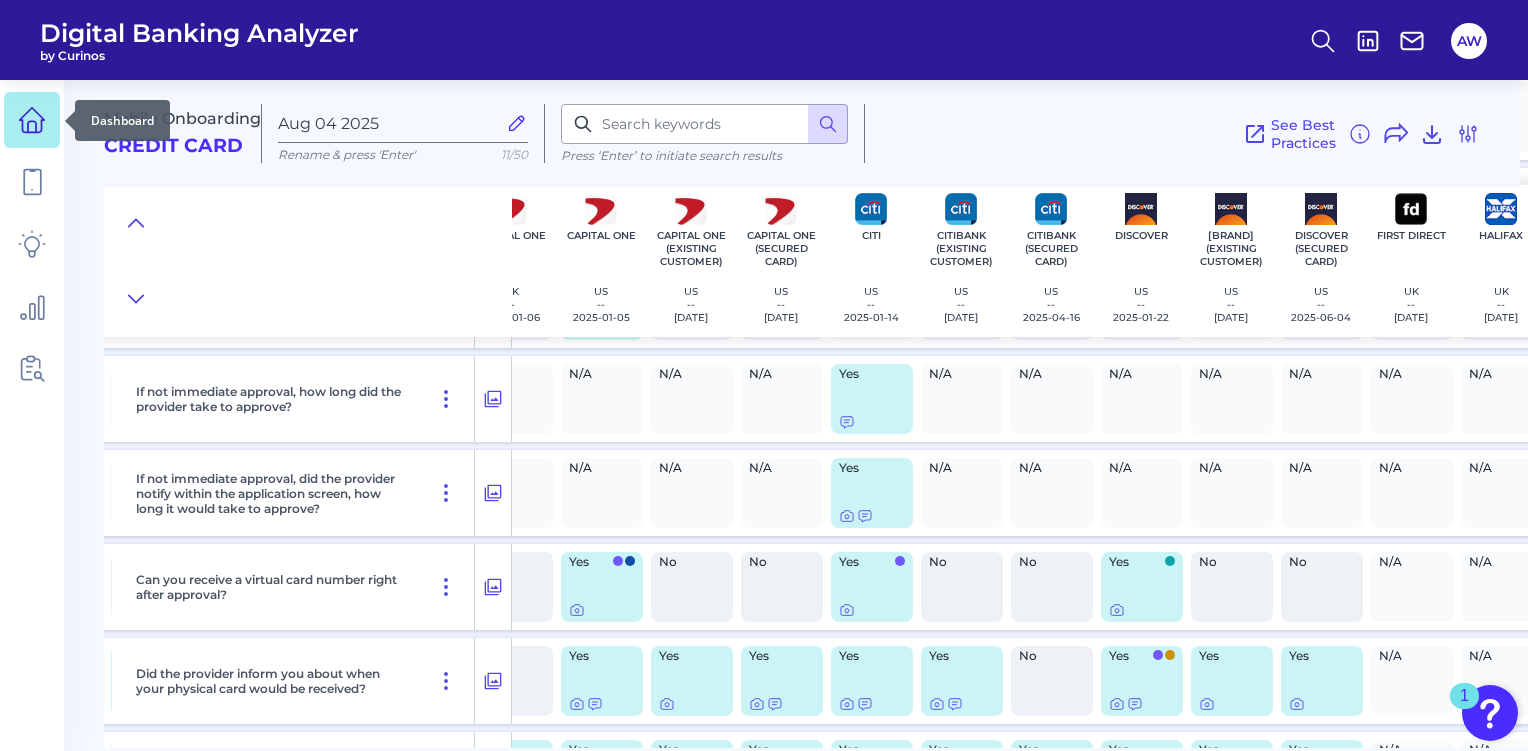 click 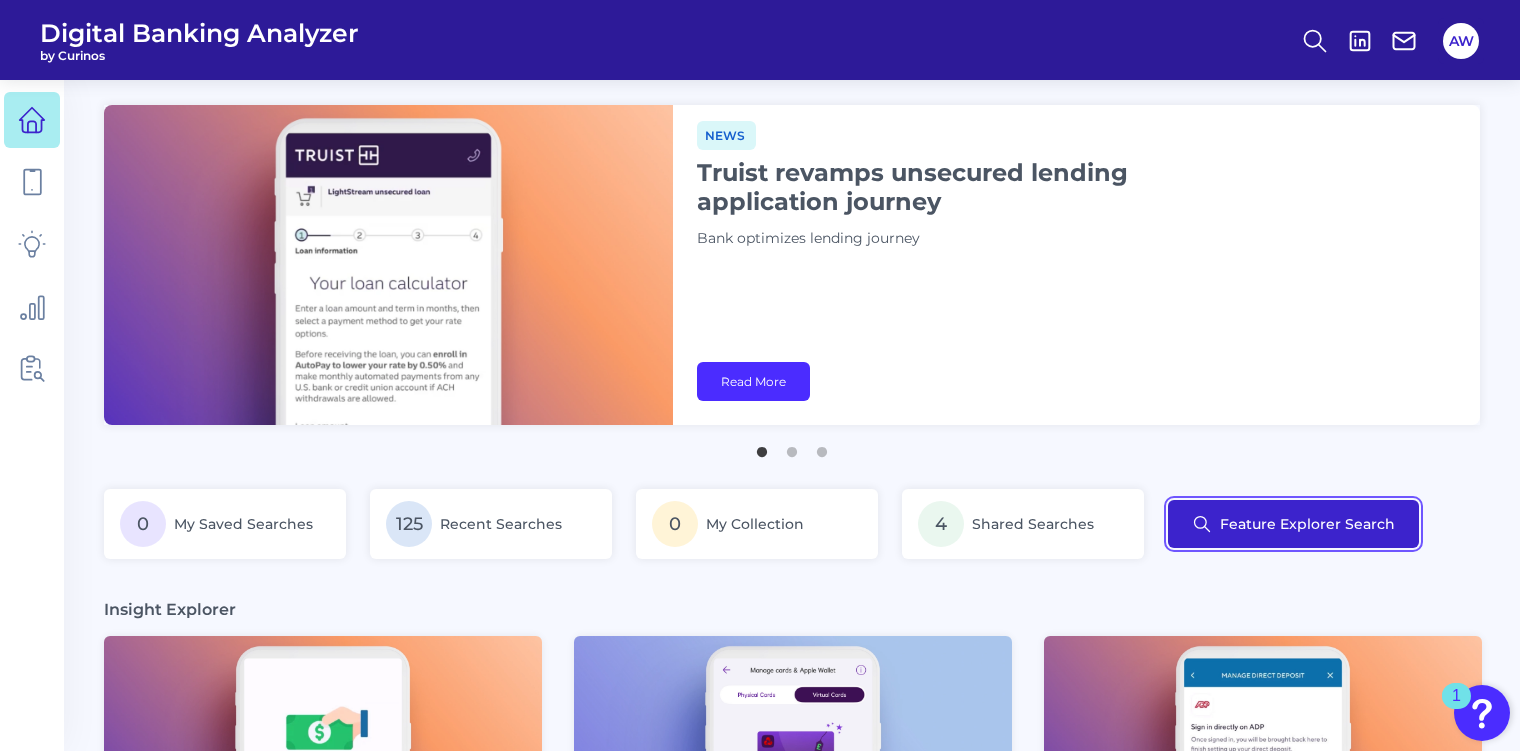 click on "Feature Explorer Search" at bounding box center [1293, 524] 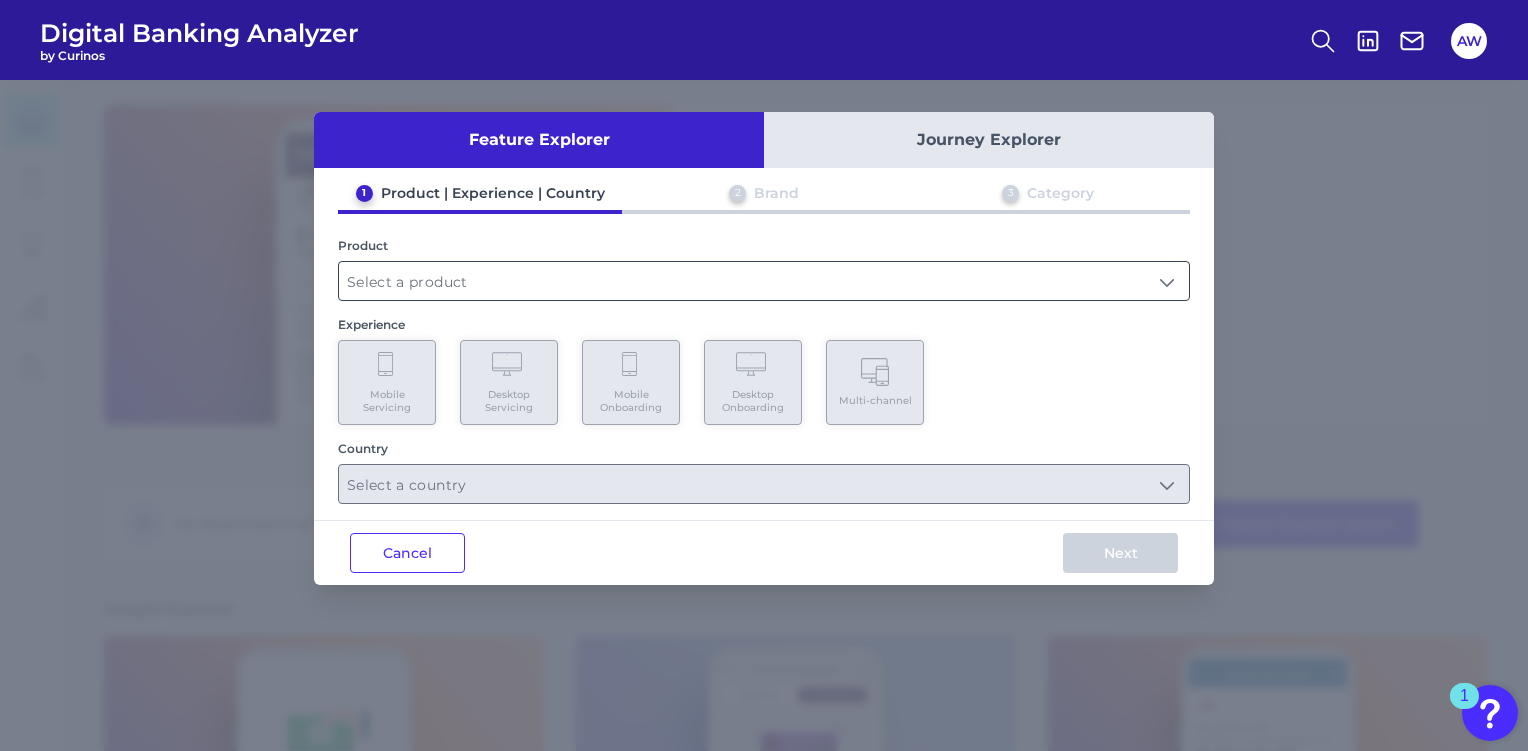 click at bounding box center [764, 281] 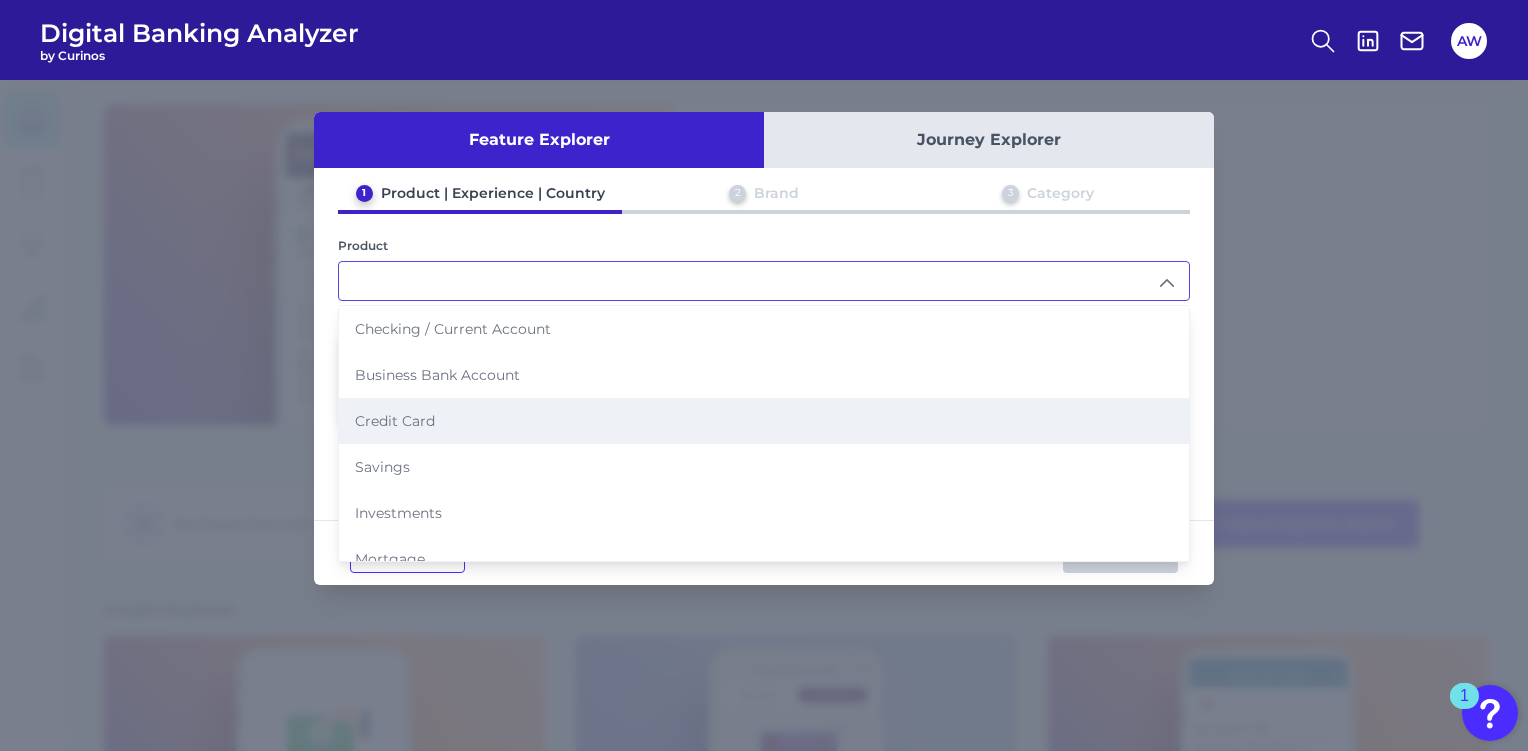 click on "Credit Card" at bounding box center (764, 421) 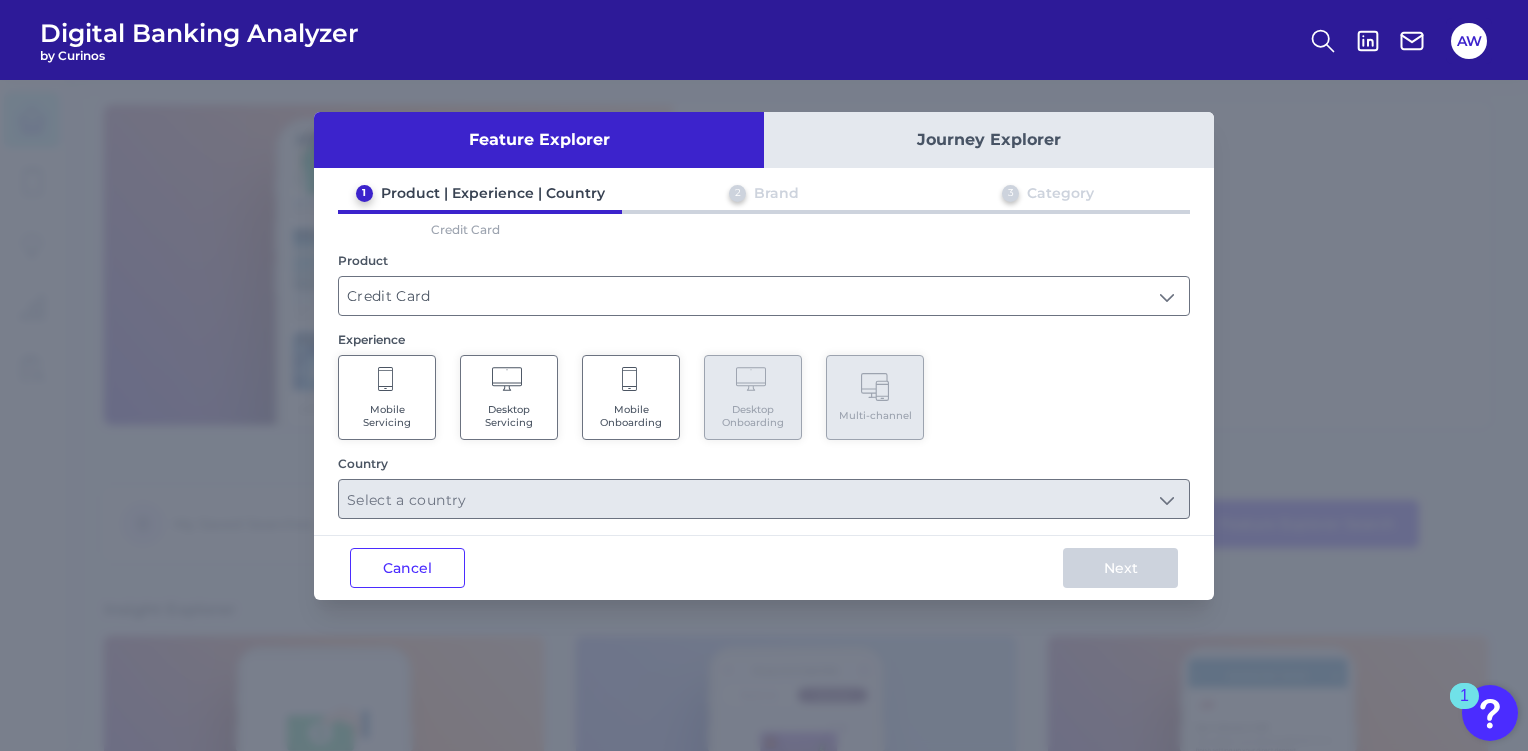 click on "Mobile Onboarding" at bounding box center (631, 416) 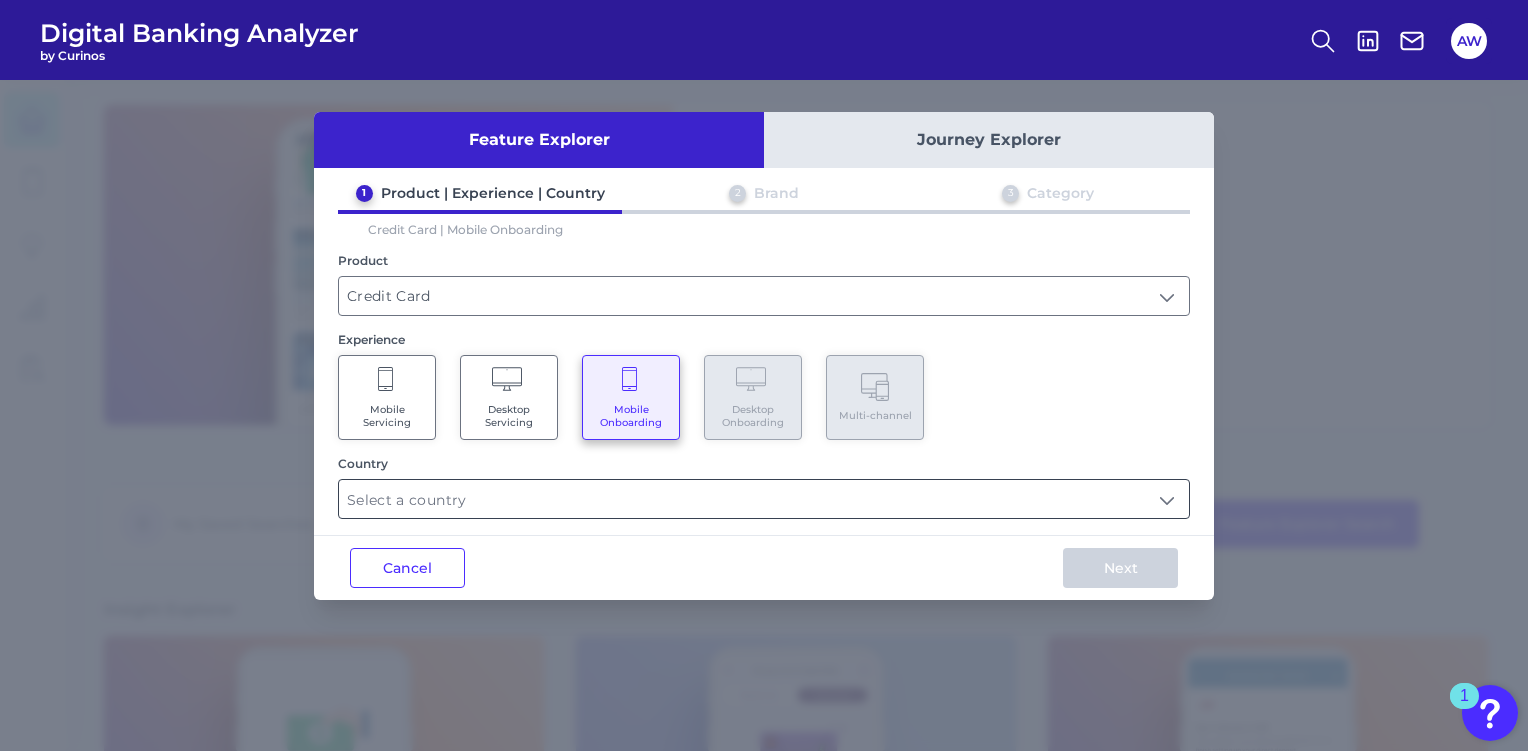 click at bounding box center [764, 499] 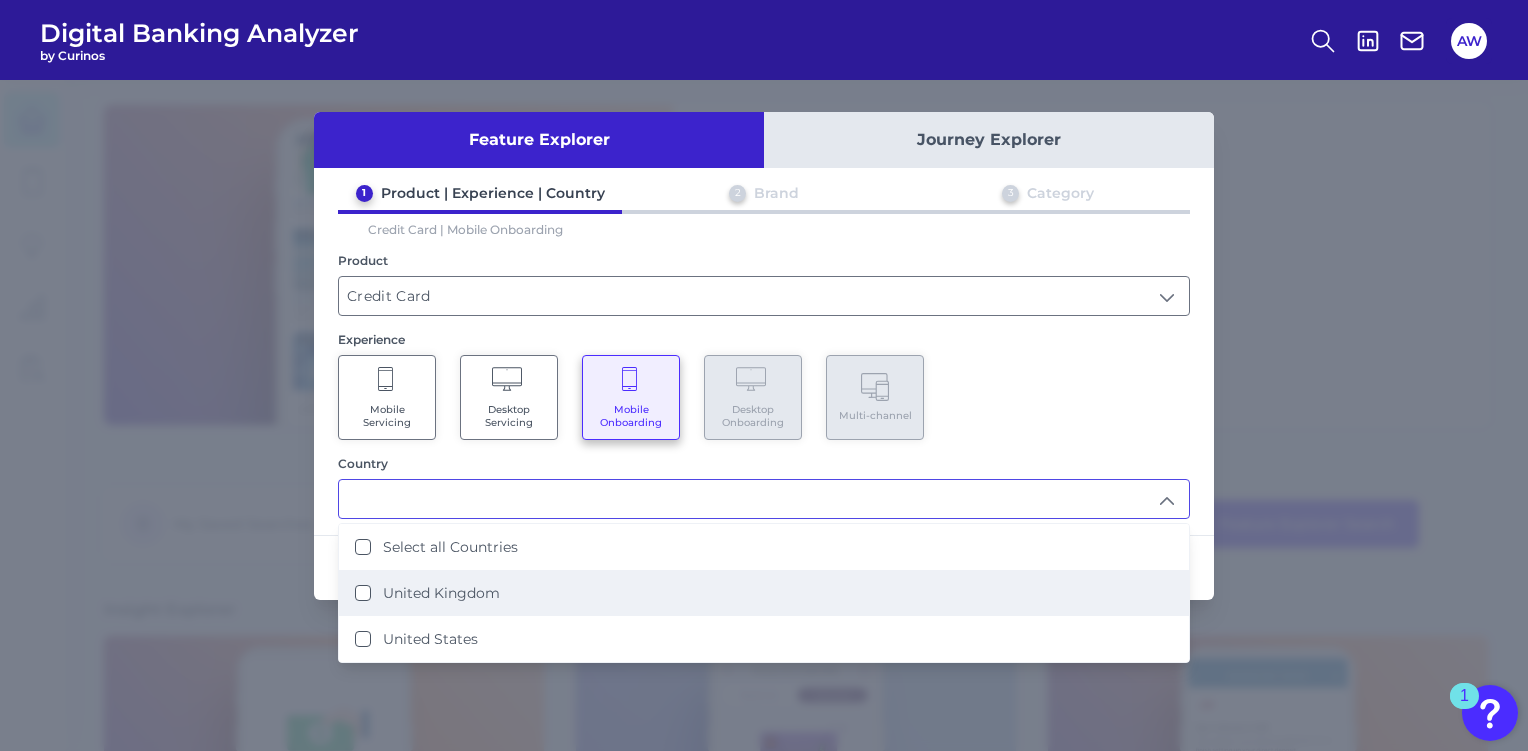 click on "United Kingdom" at bounding box center [441, 593] 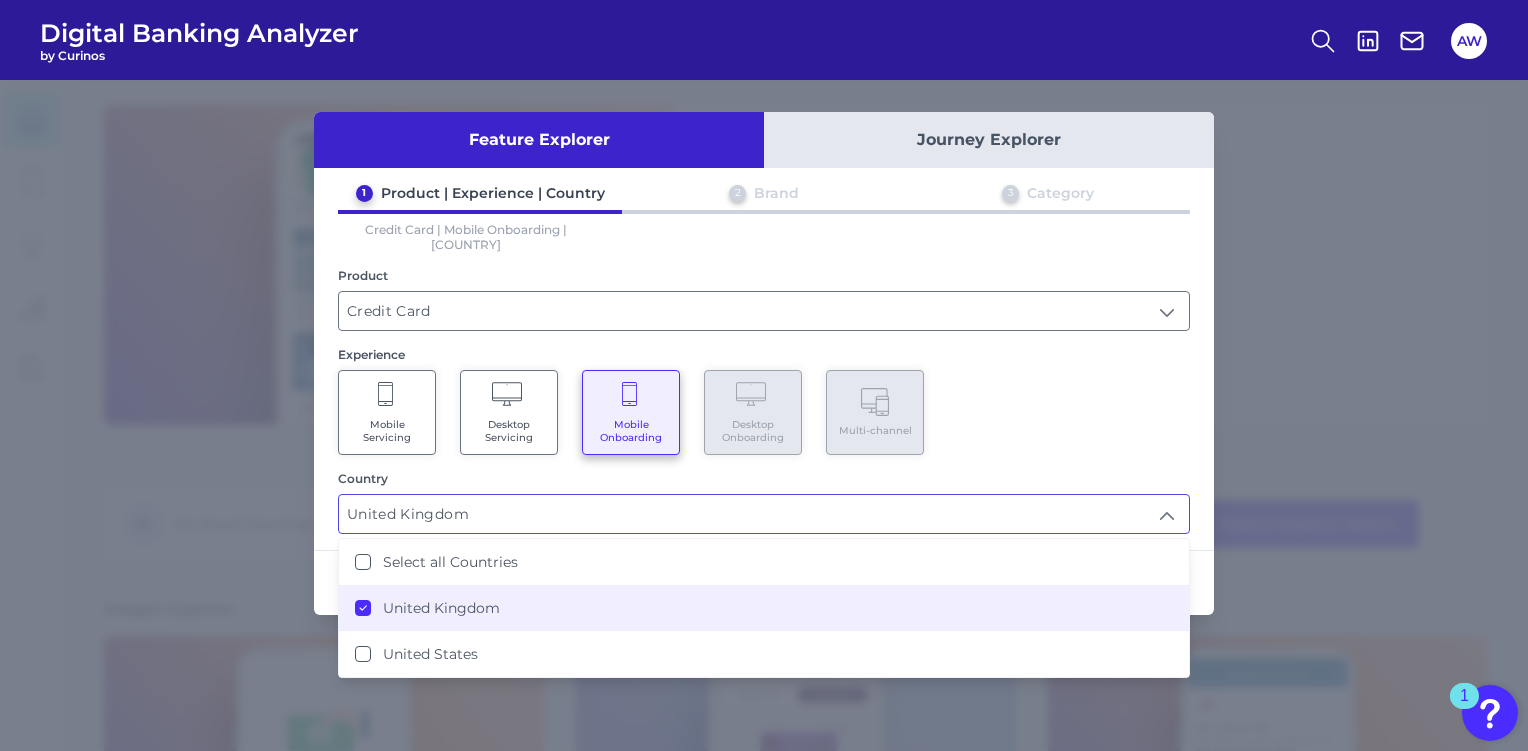 type on "United Kingdom" 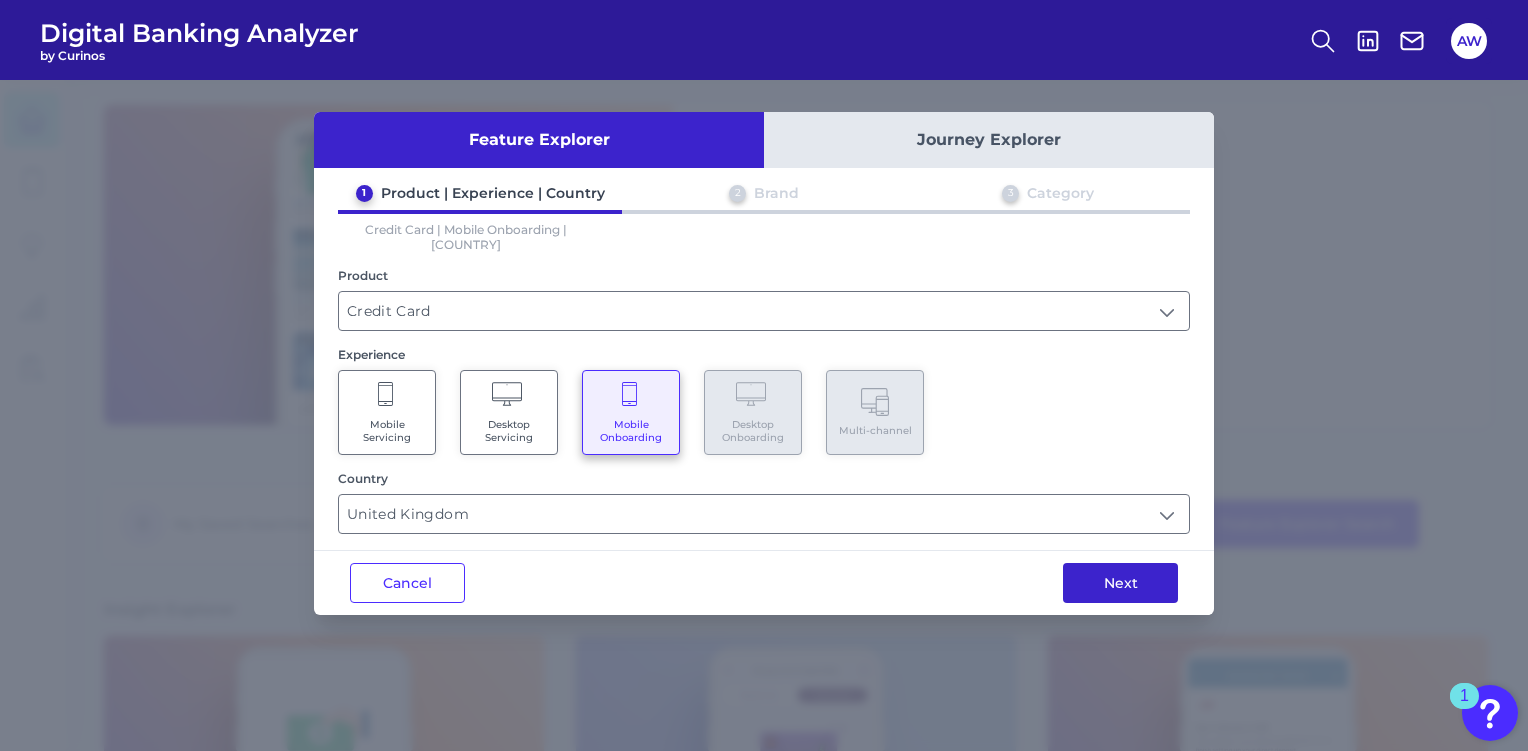 click on "Next" at bounding box center [1120, 583] 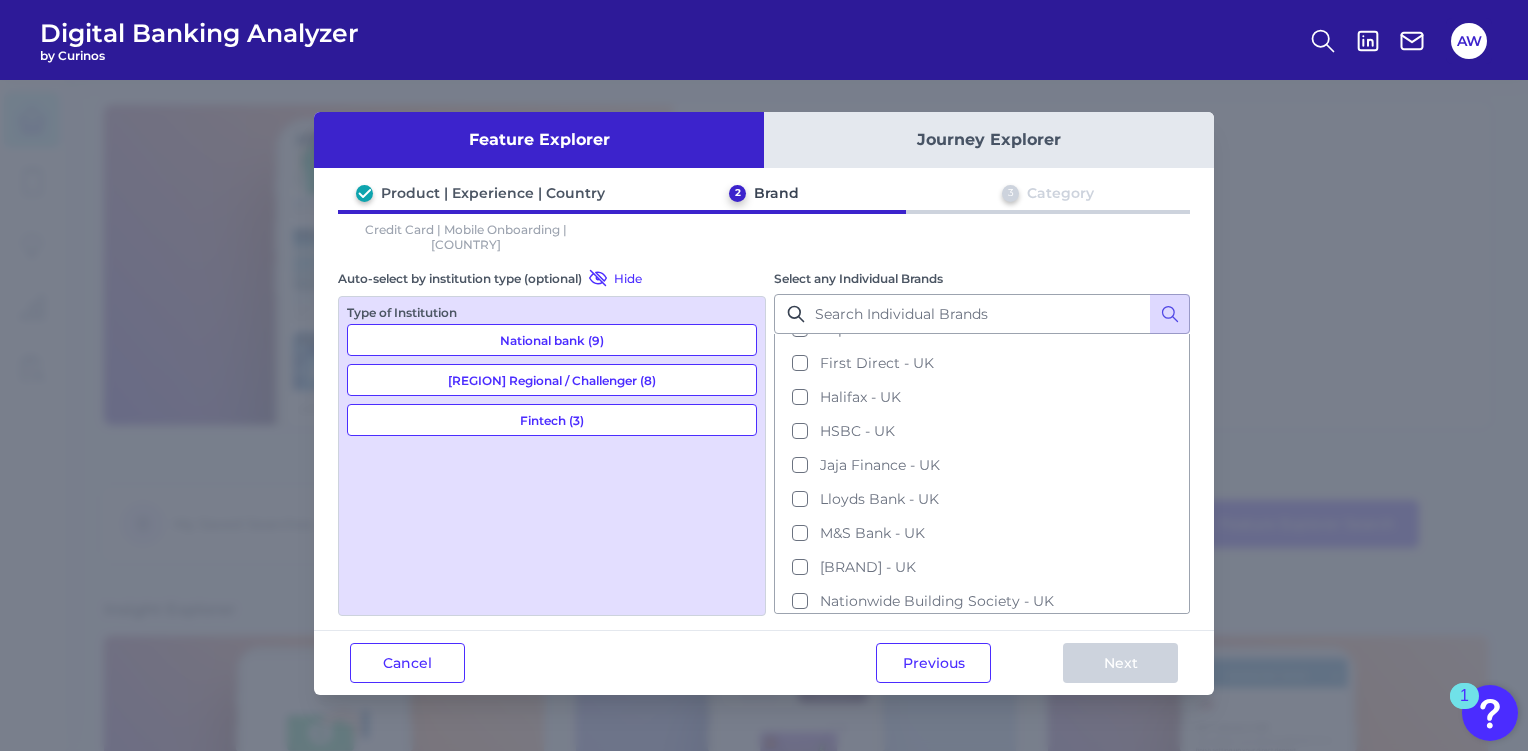 scroll, scrollTop: 412, scrollLeft: 0, axis: vertical 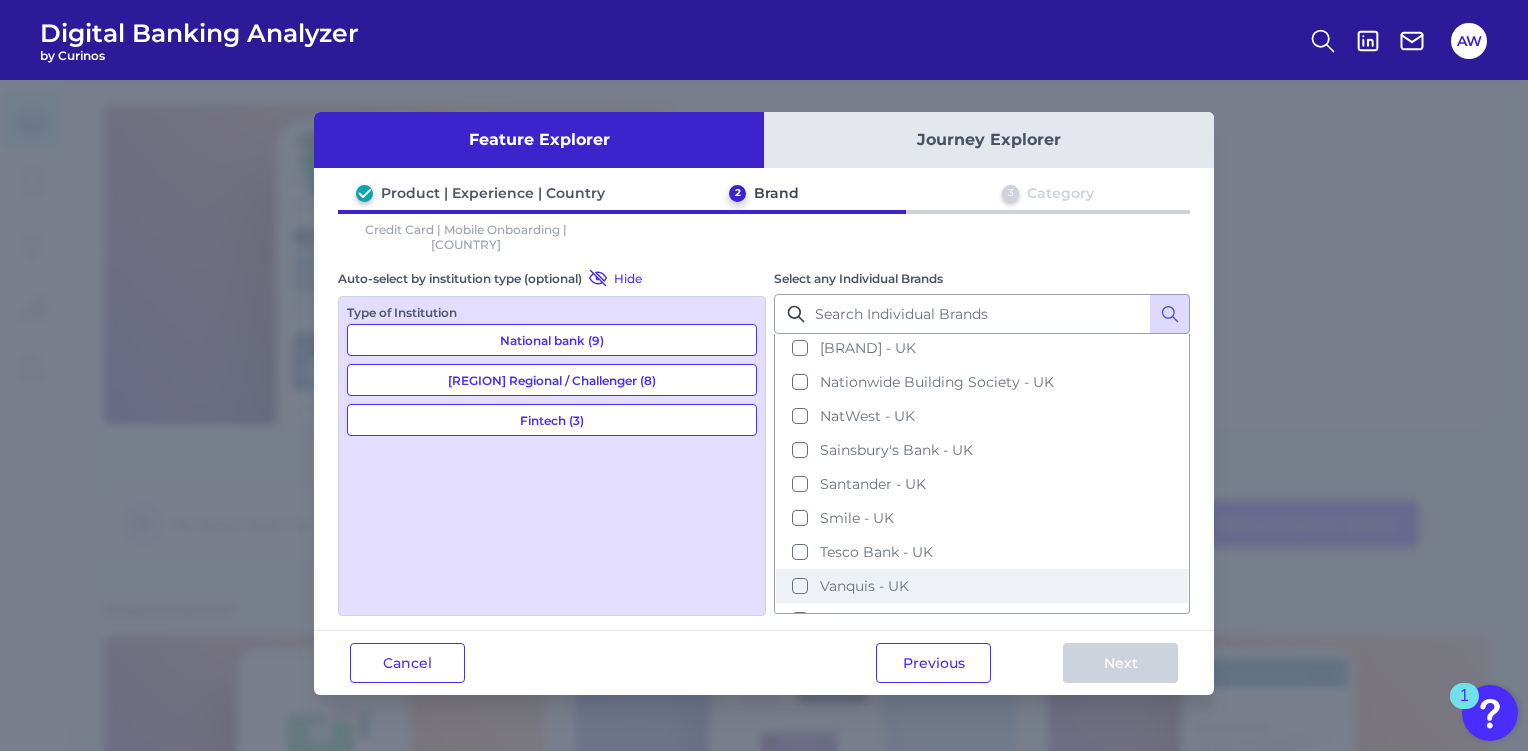 click on "Vanquis - UK" at bounding box center (982, 586) 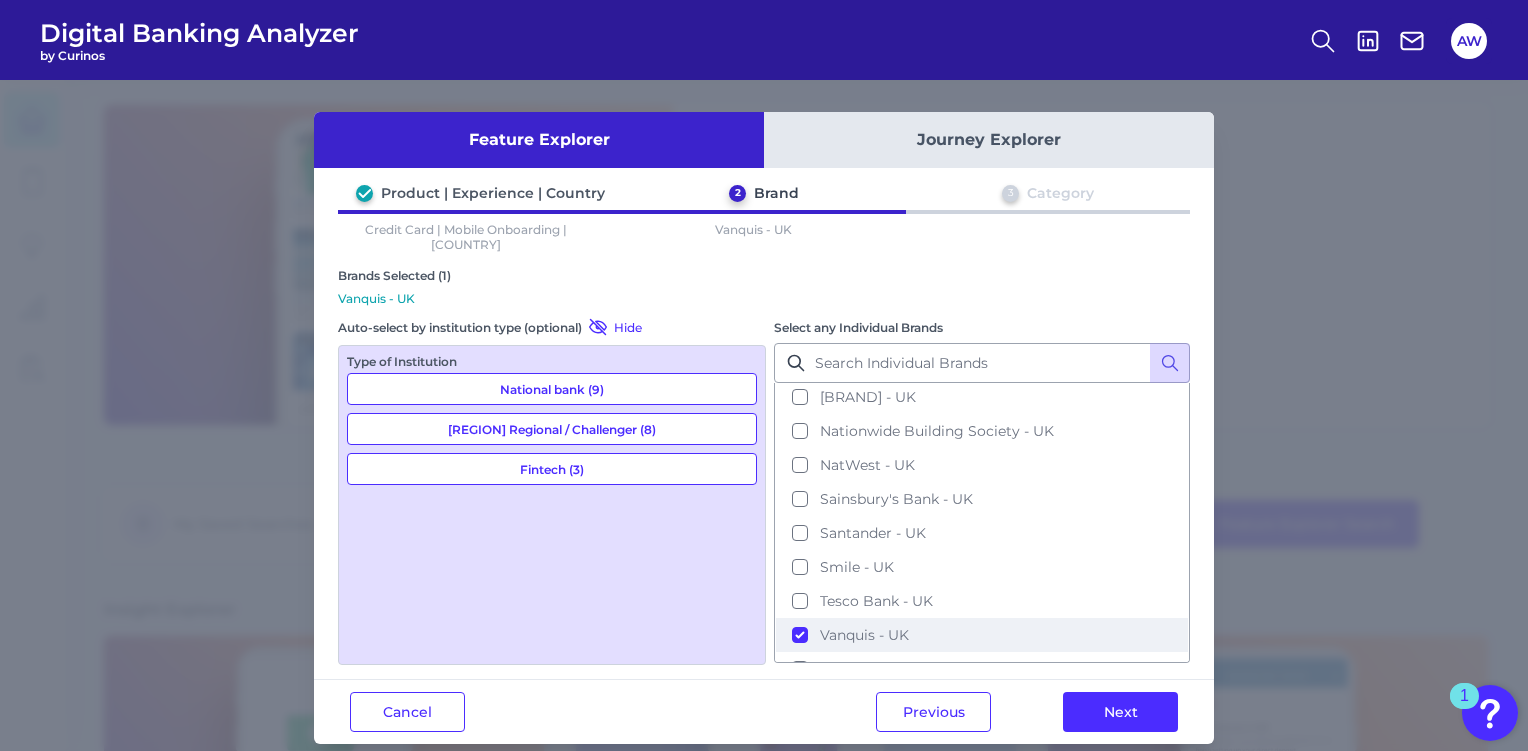 click on "Vanquis - UK" at bounding box center (864, 635) 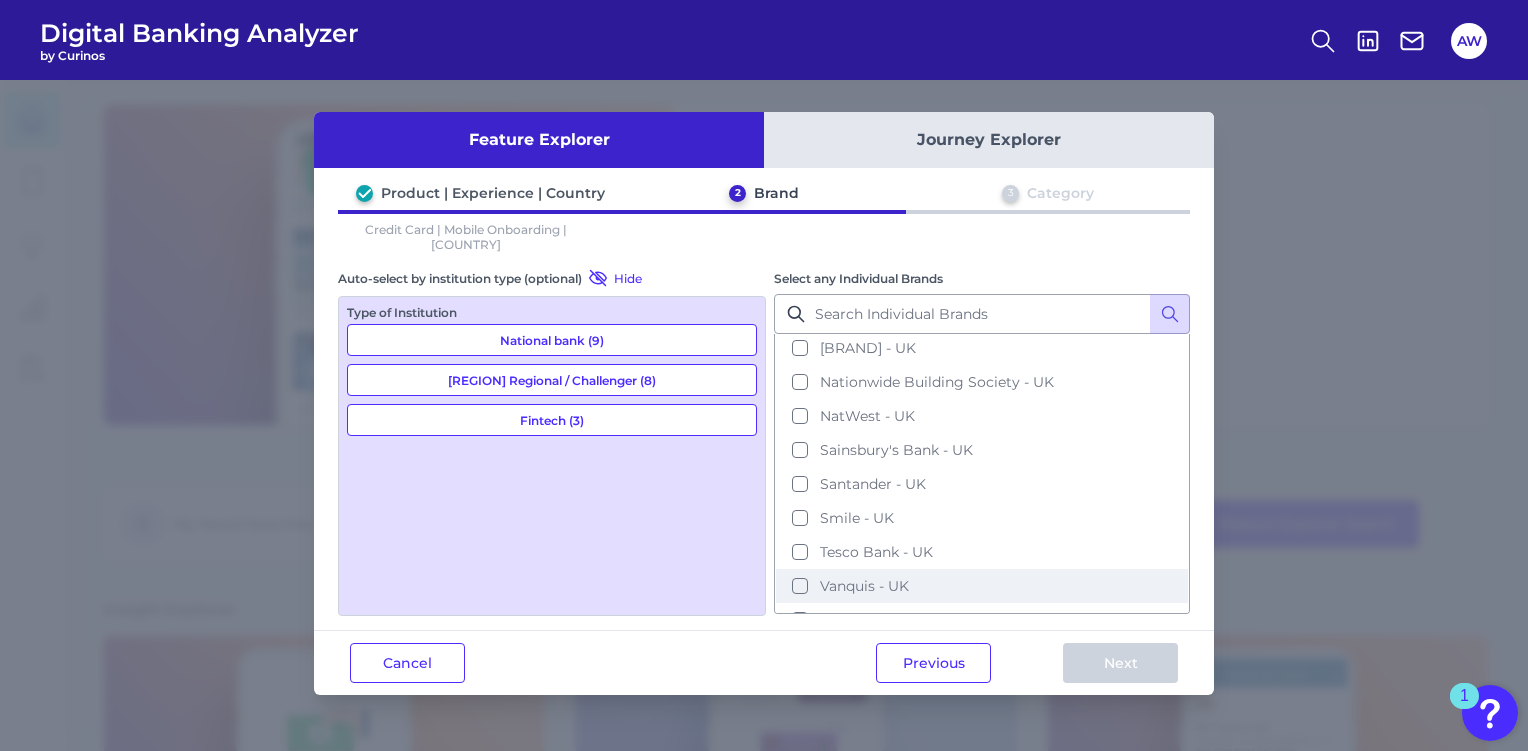click on "Vanquis - UK" at bounding box center [982, 586] 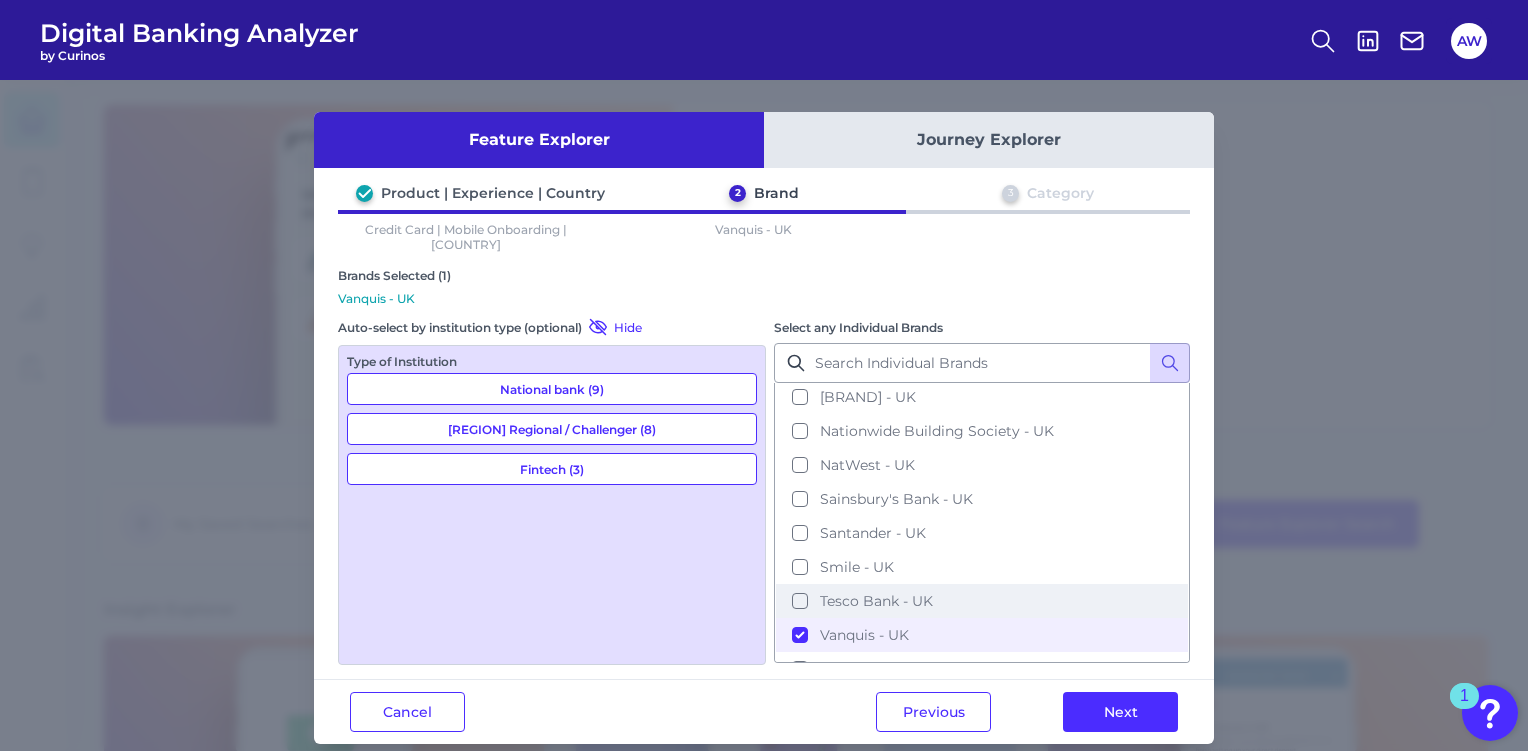 click on "Tesco Bank - UK" at bounding box center [876, 601] 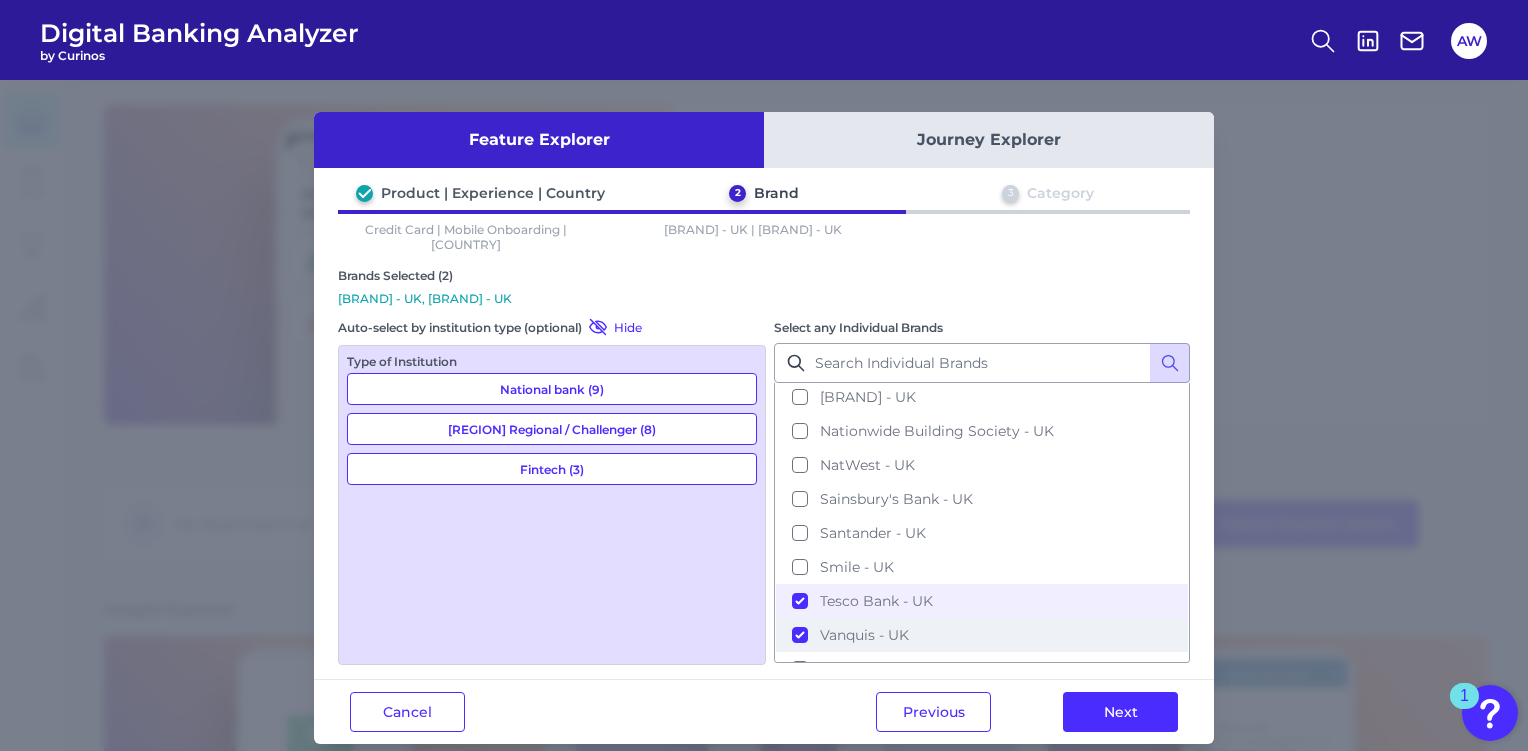 click on "Vanquis - UK" at bounding box center (864, 635) 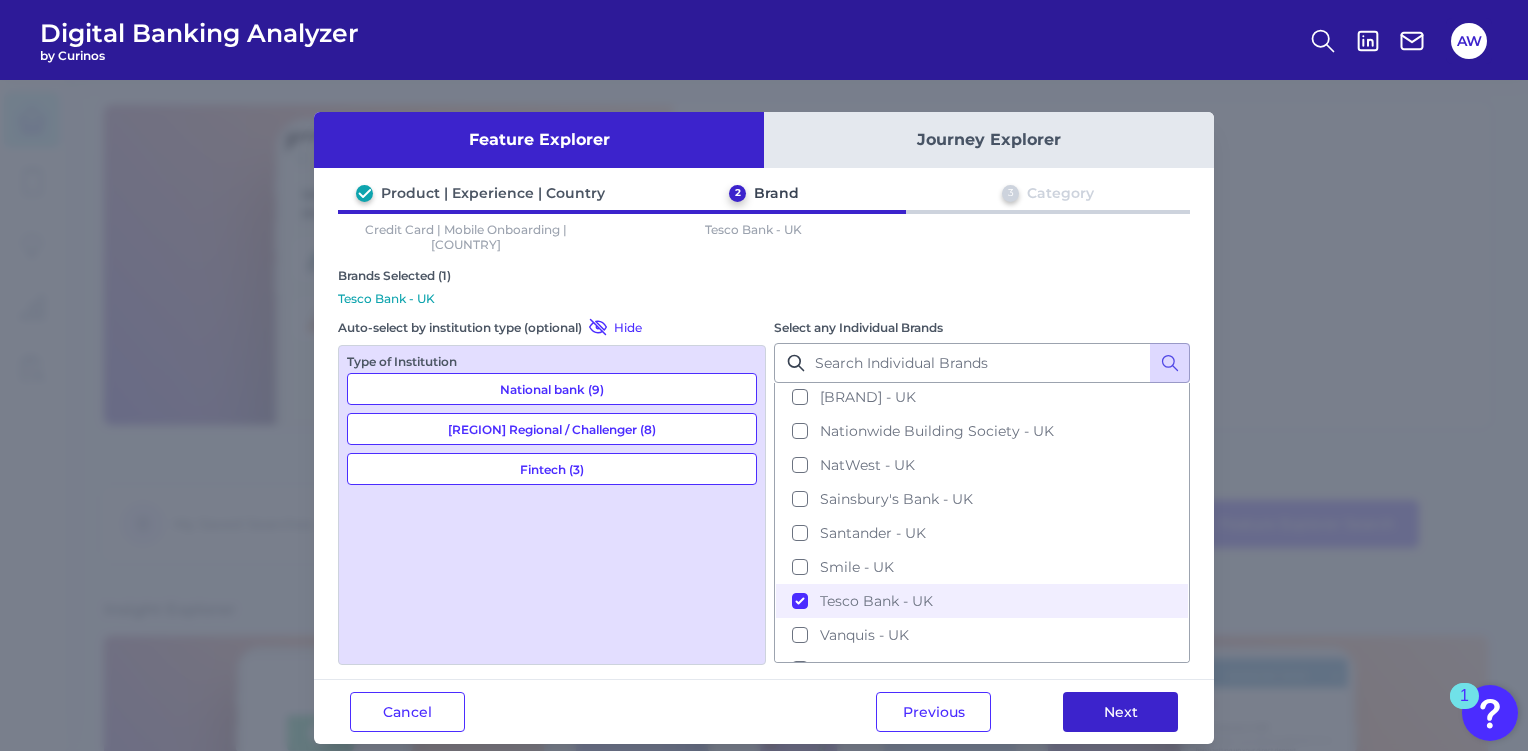 click on "Next" at bounding box center [1120, 712] 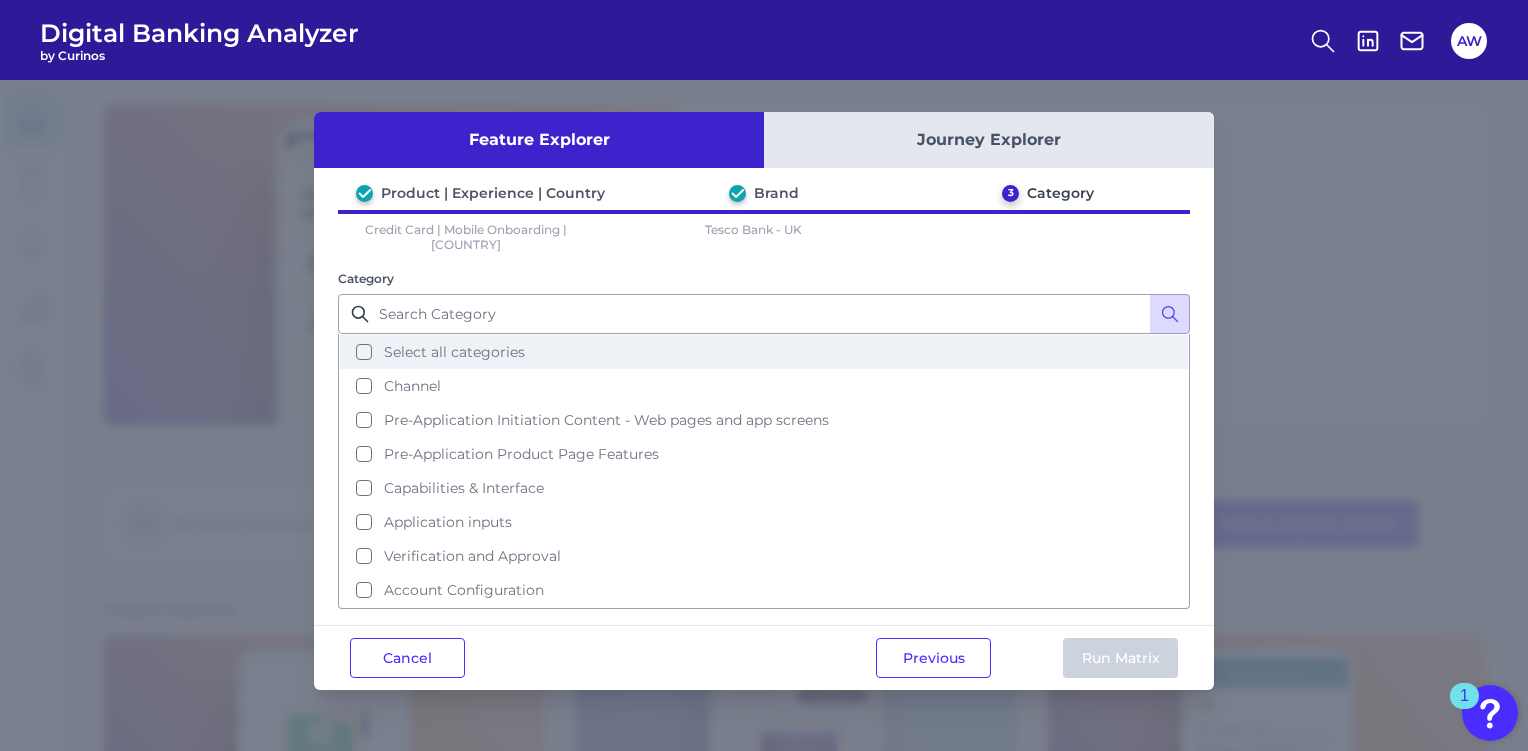 click on "Select all categories" at bounding box center (454, 352) 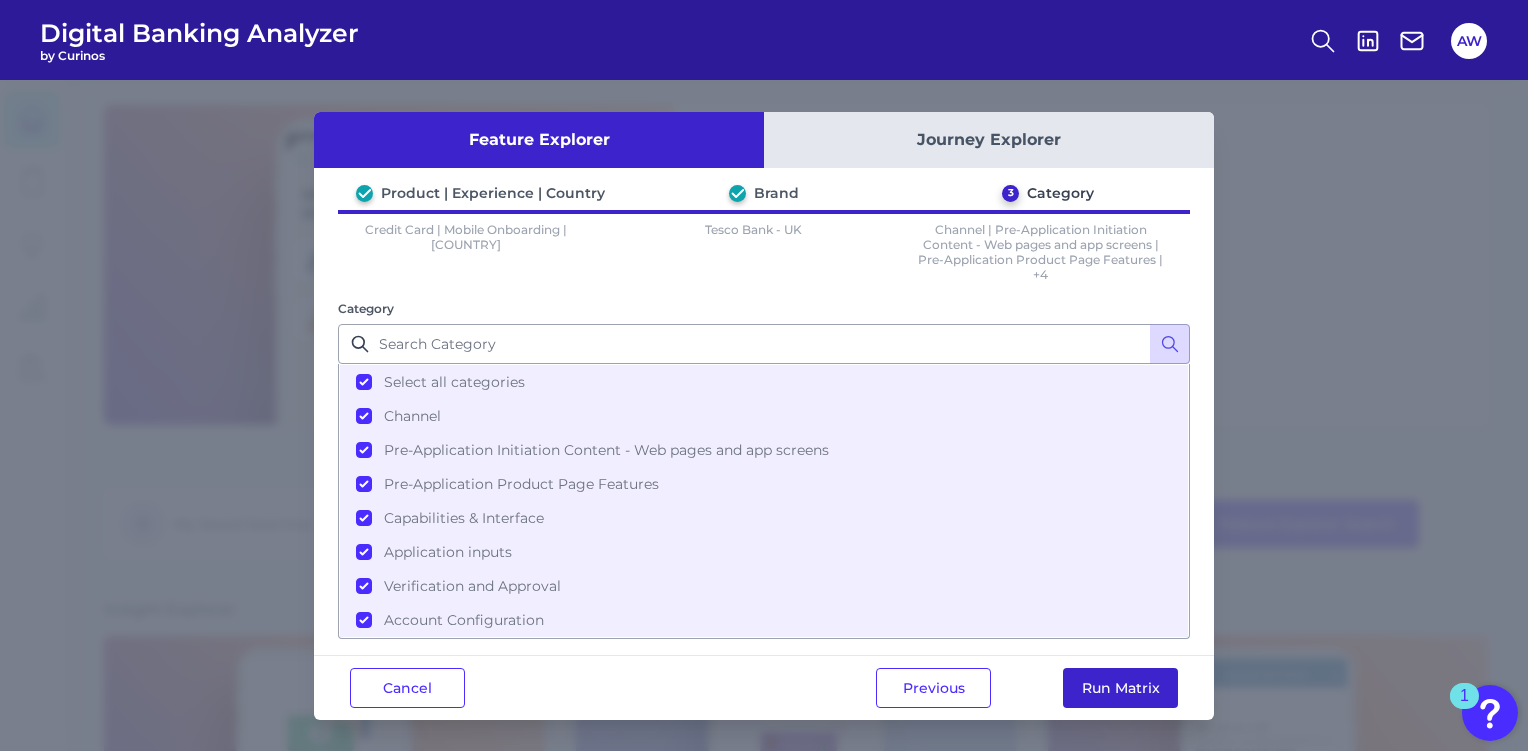 click on "Run Matrix" at bounding box center [1120, 688] 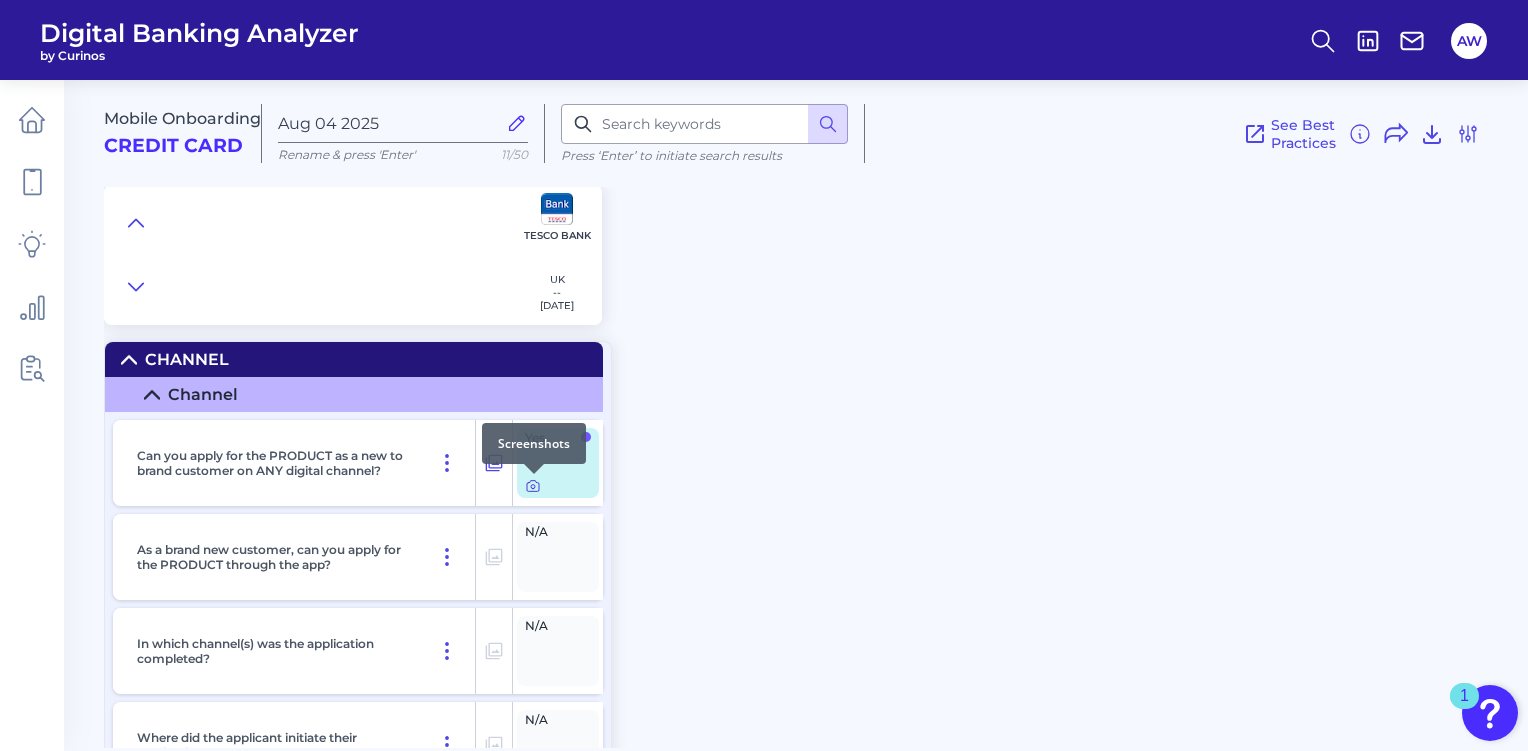 click 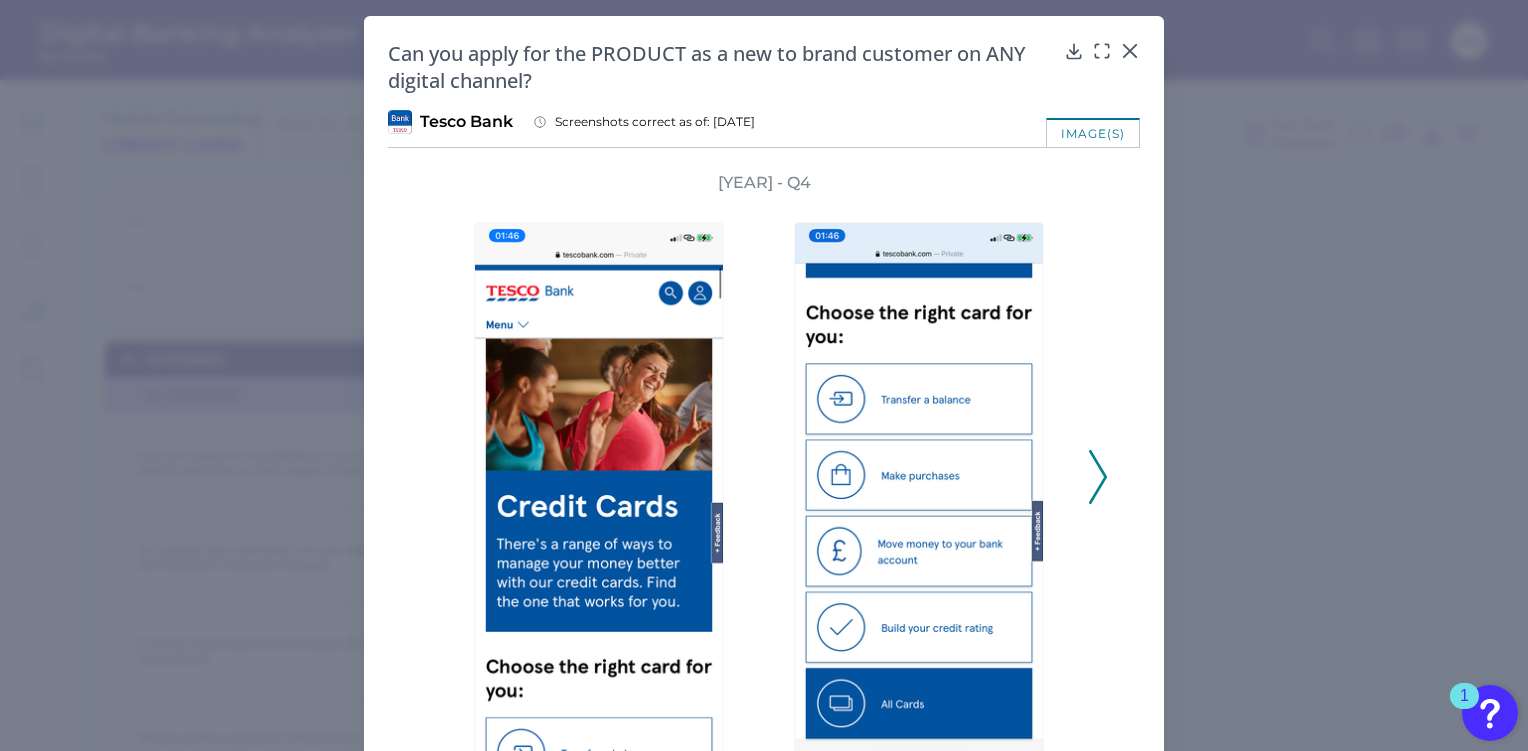 click 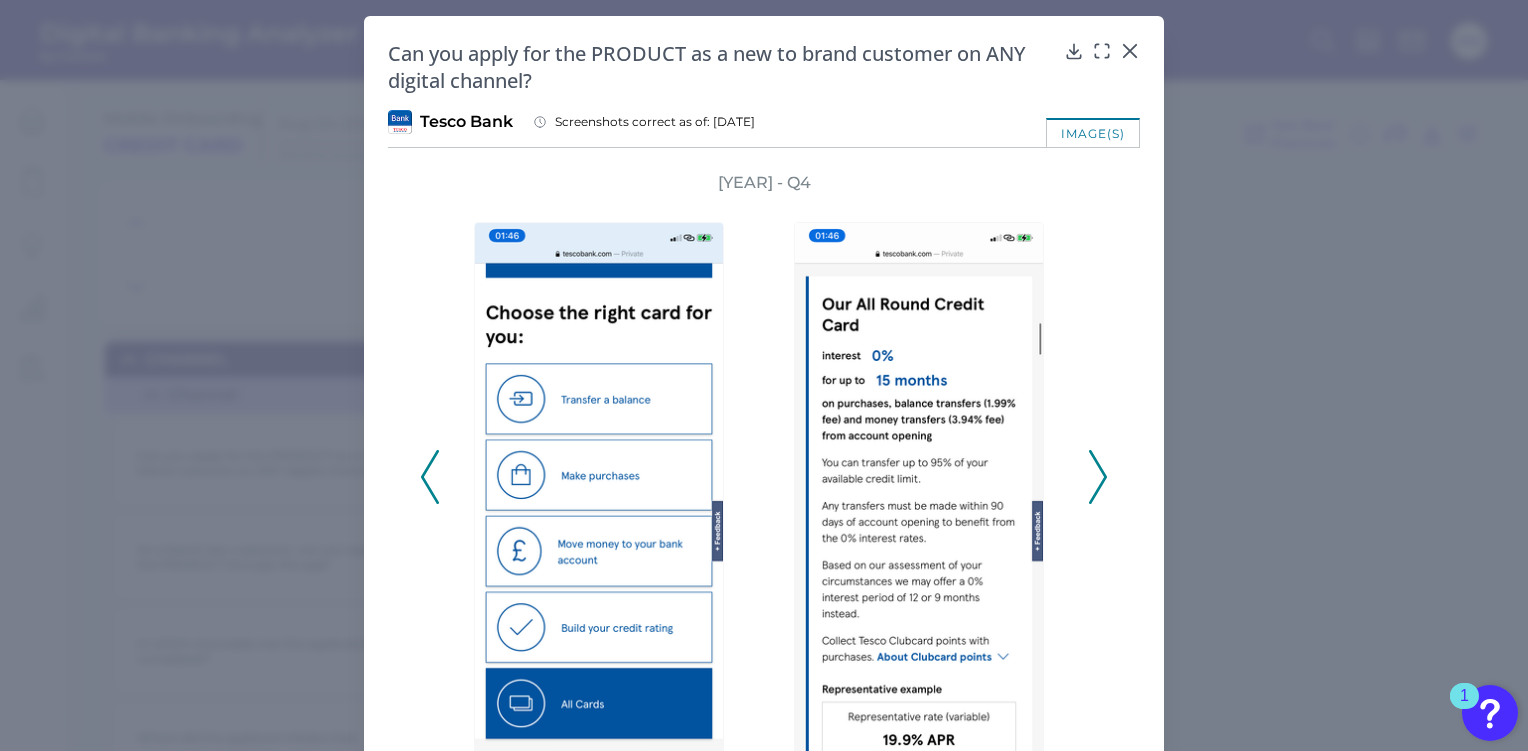 click 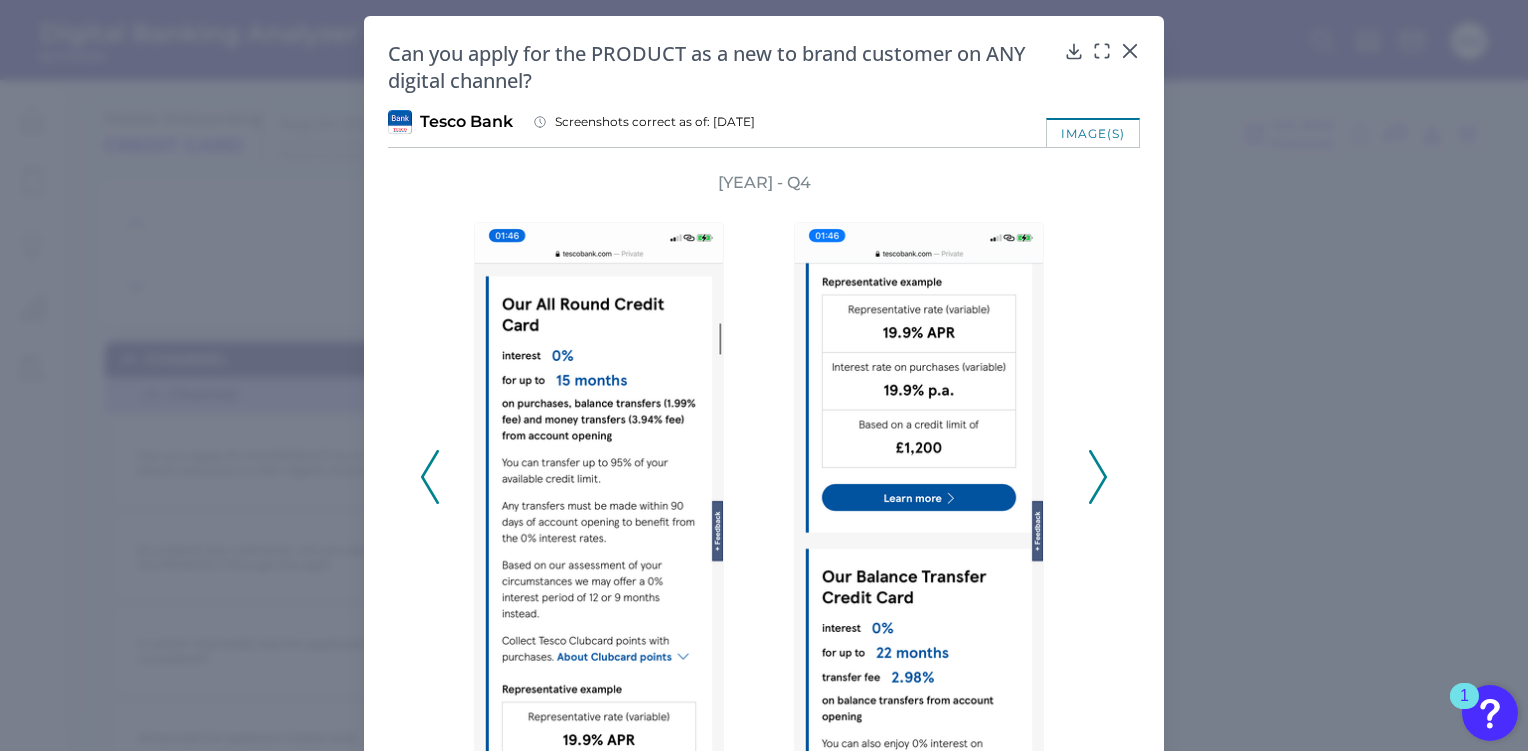 click 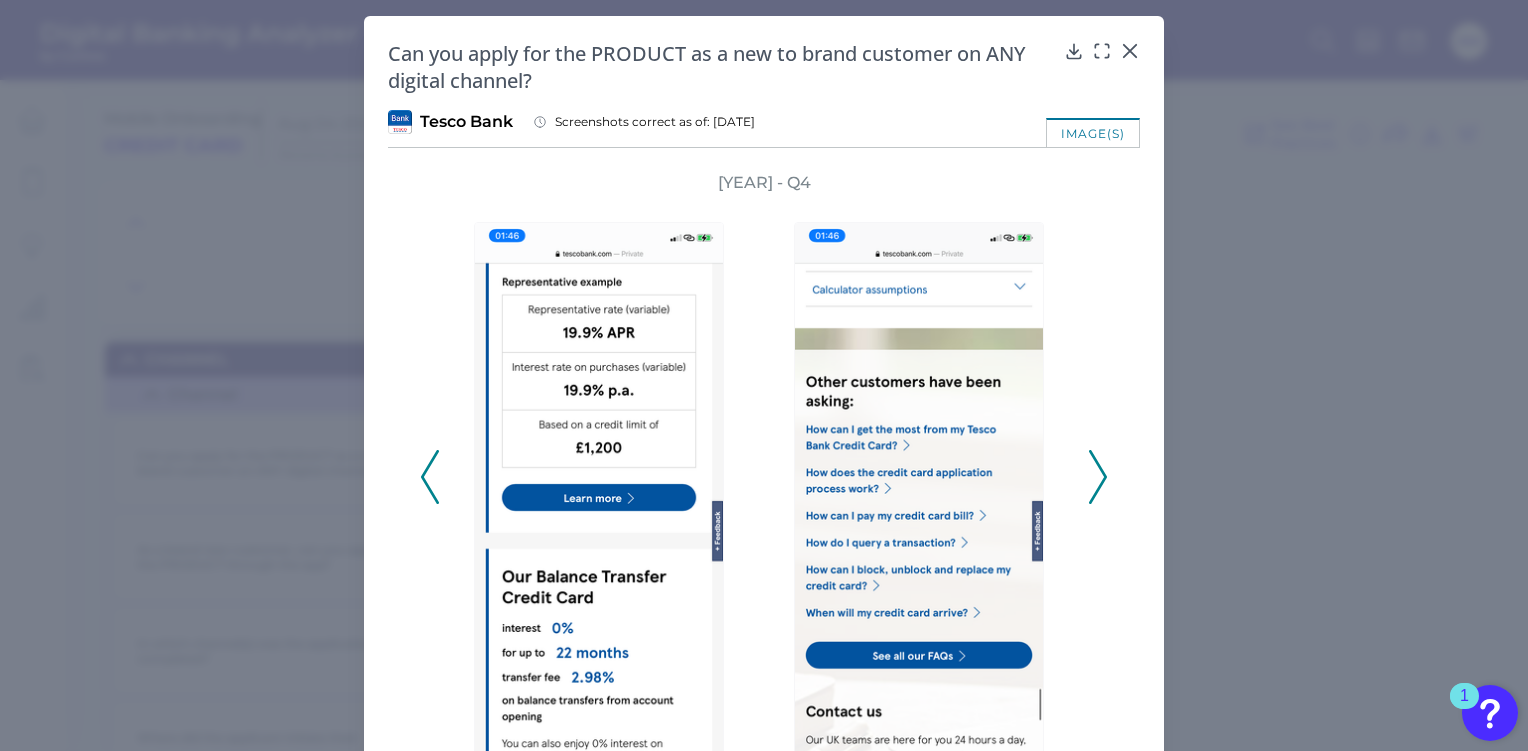 click 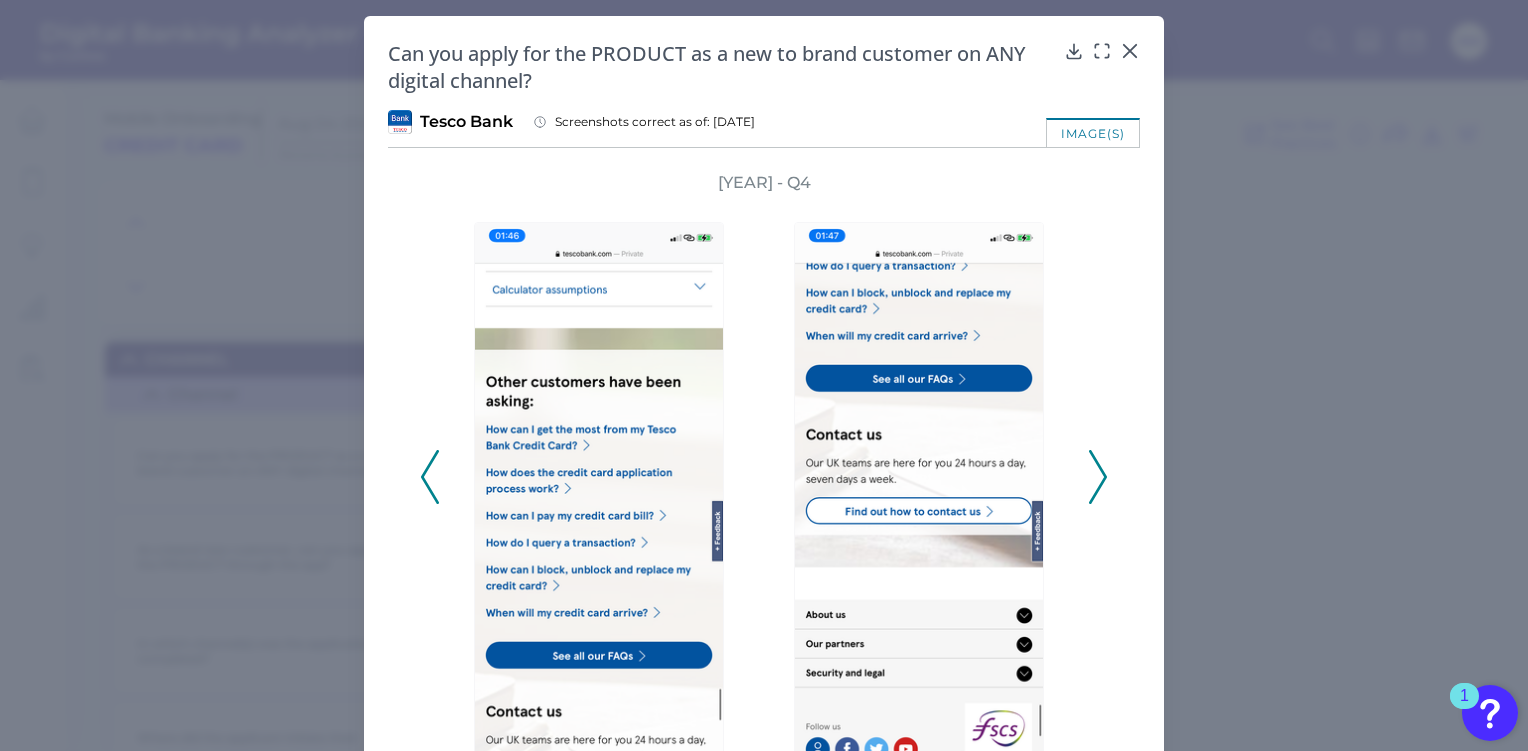 click 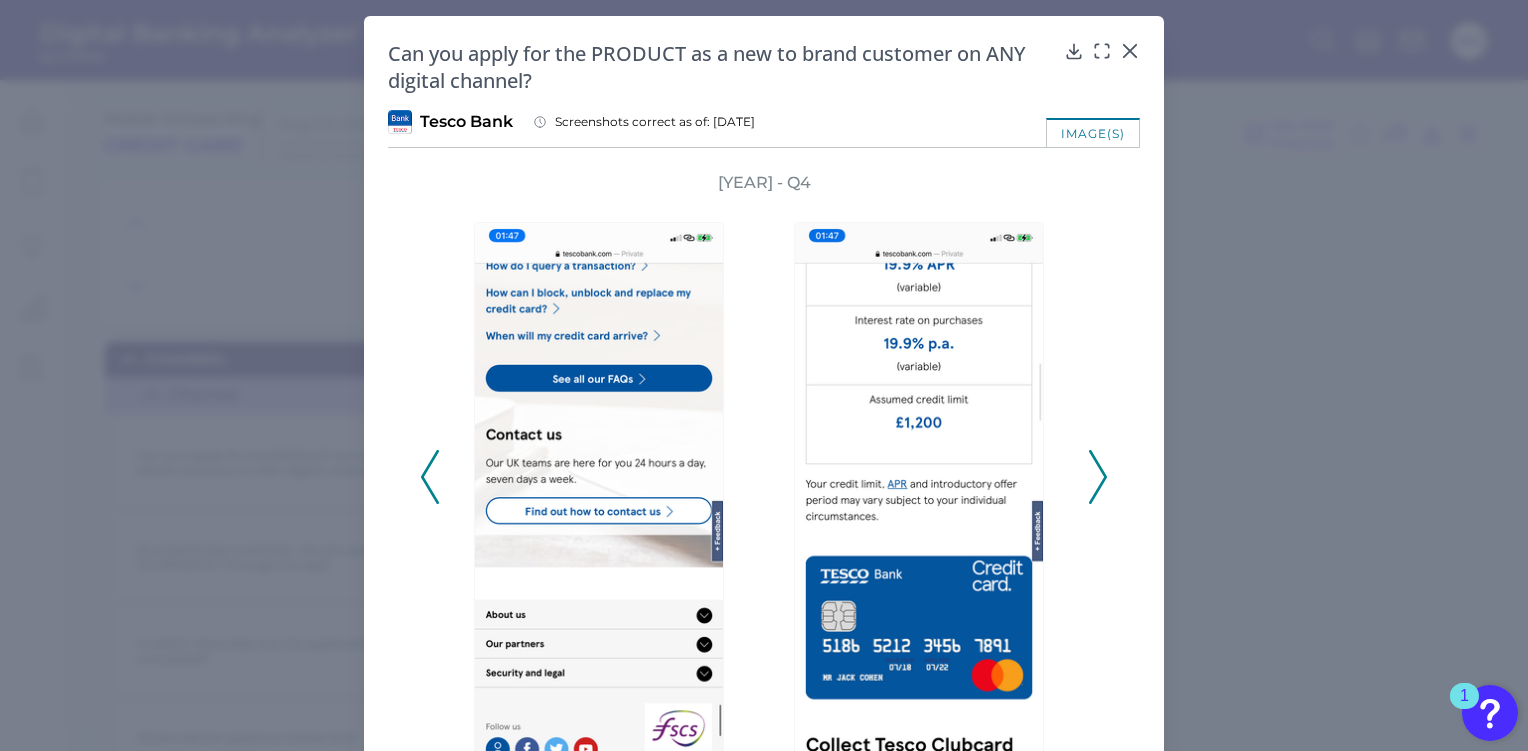 click 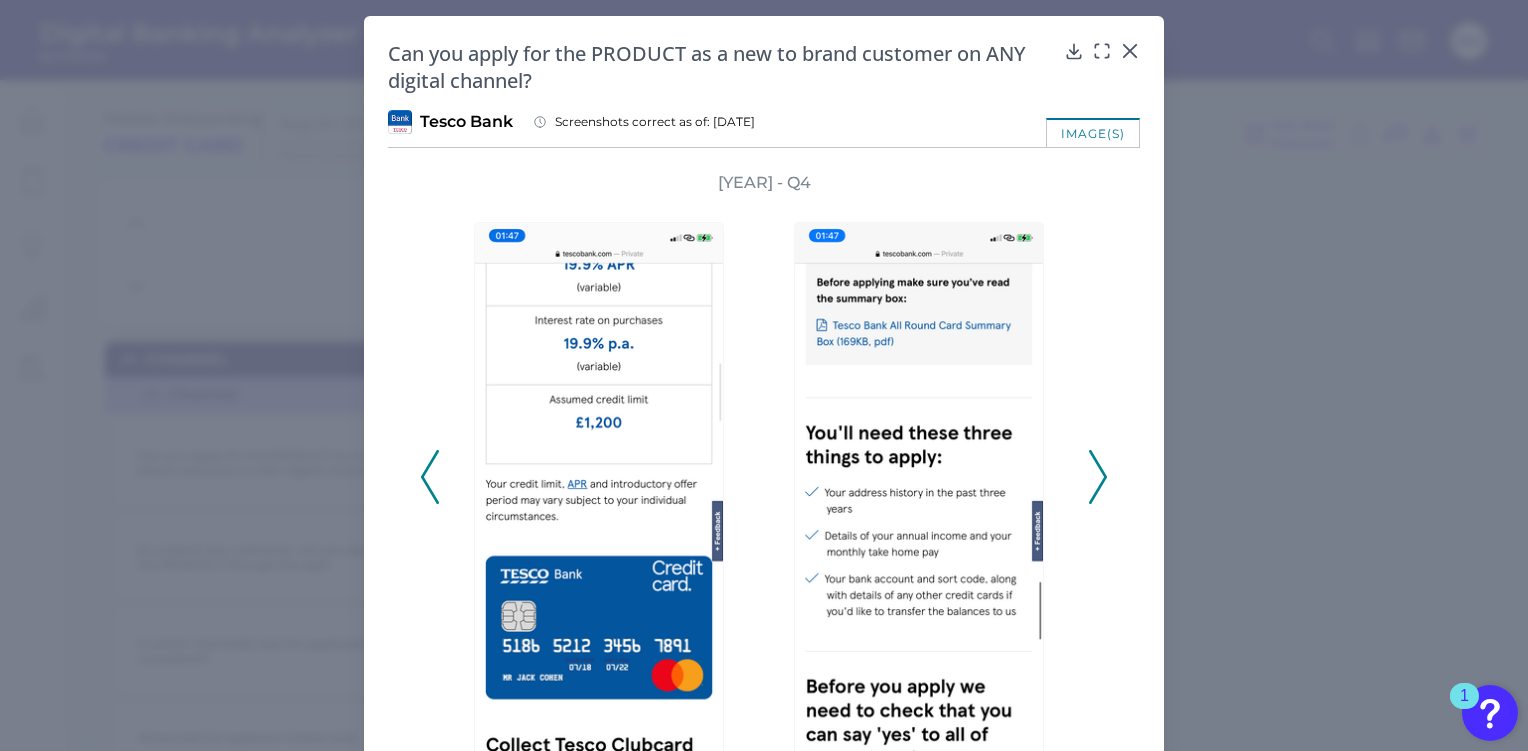 click 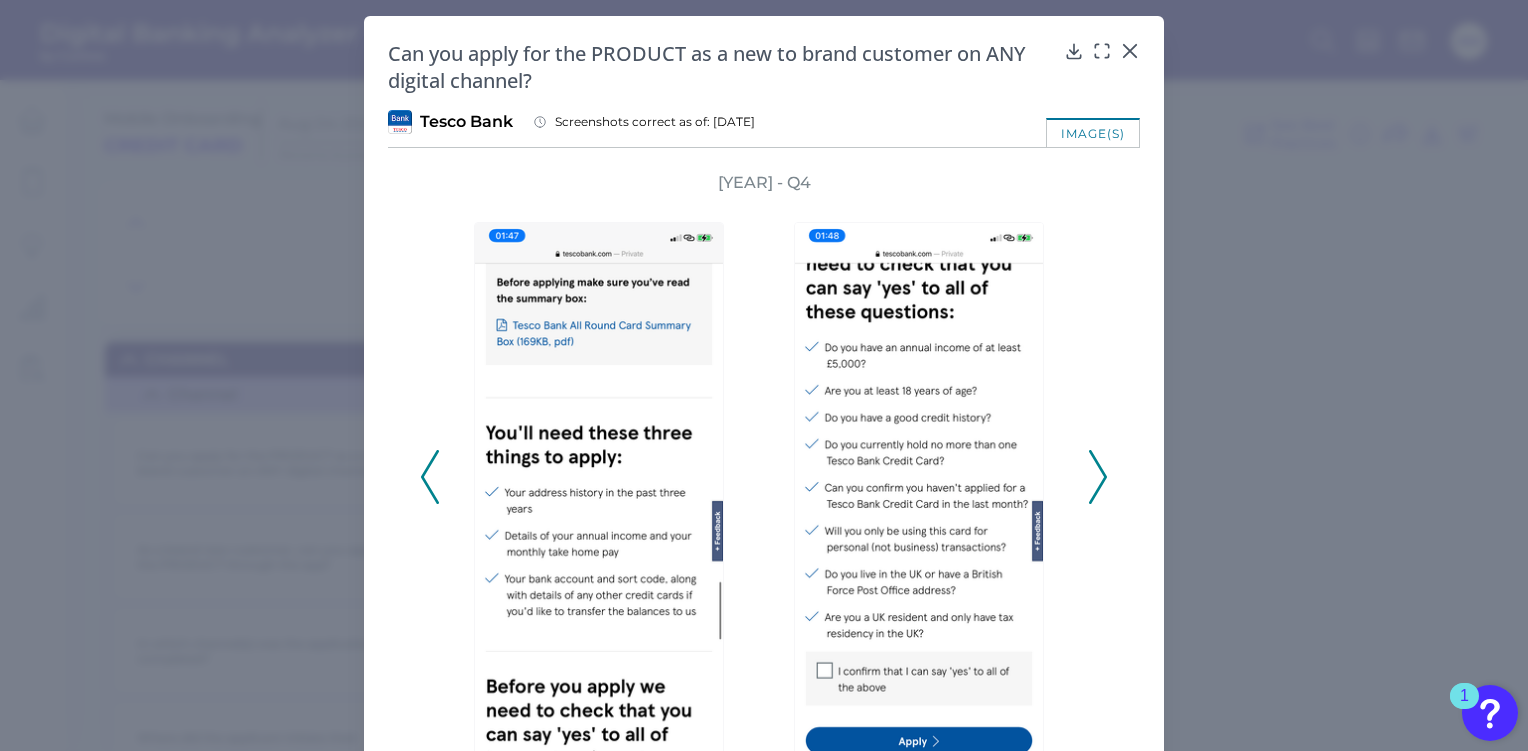 click 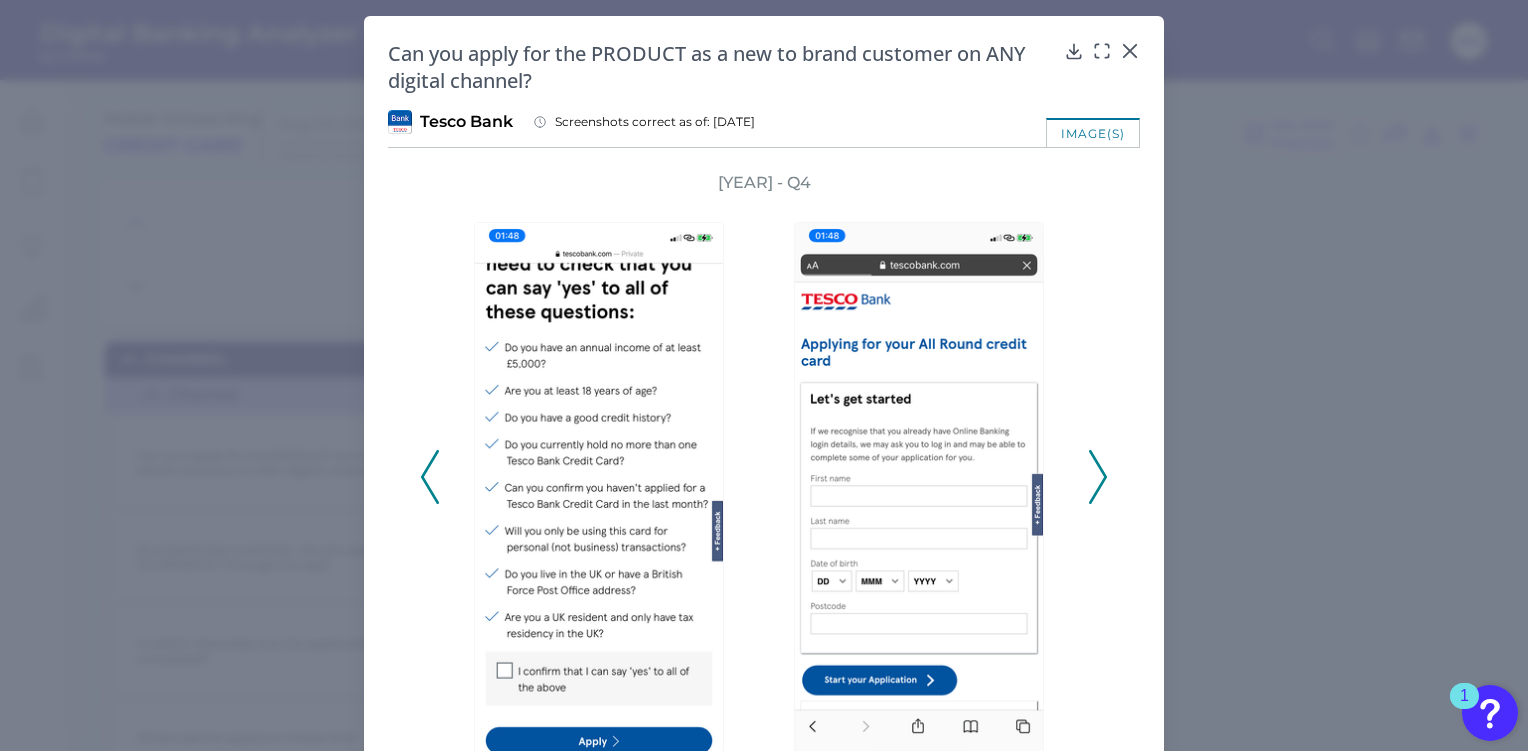click 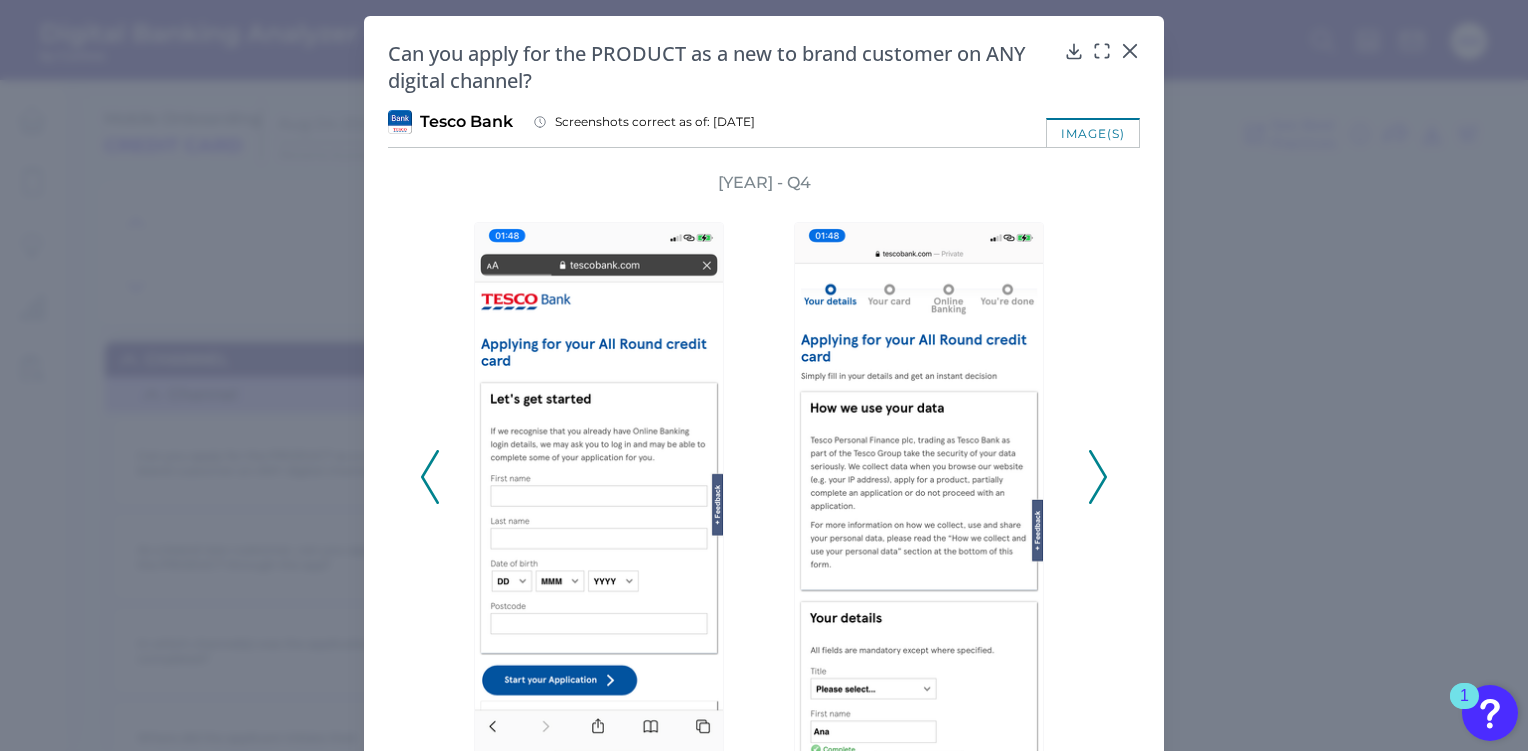 click 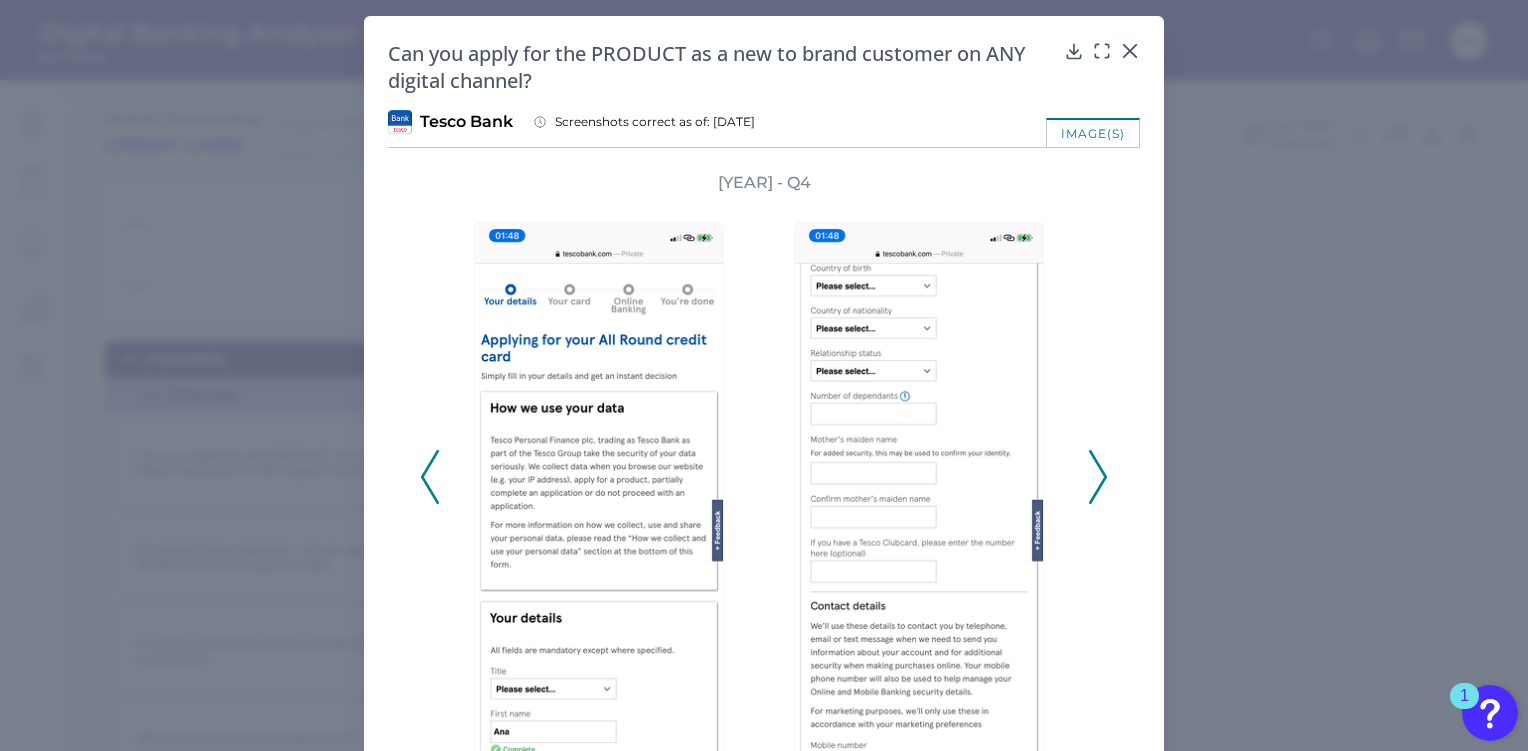 click 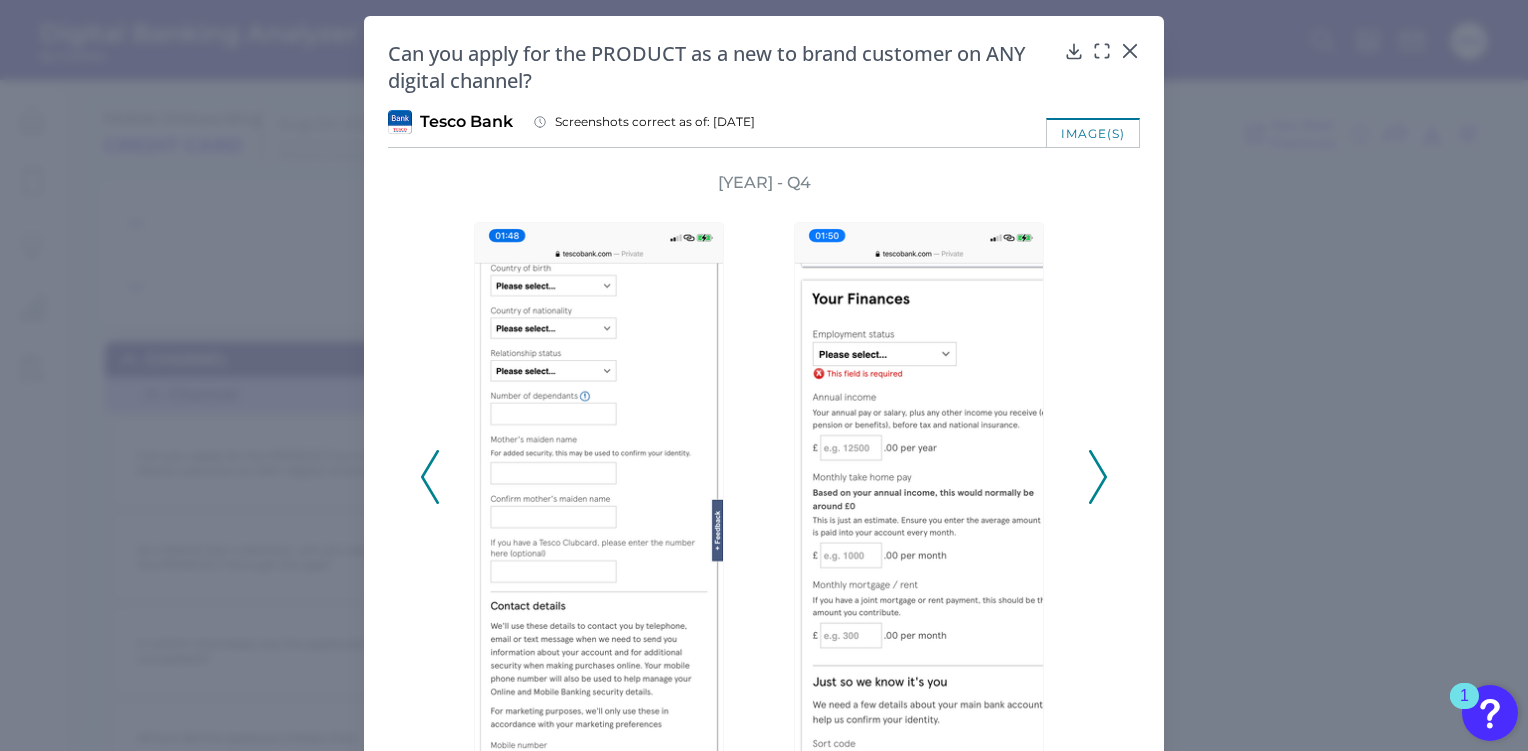 click 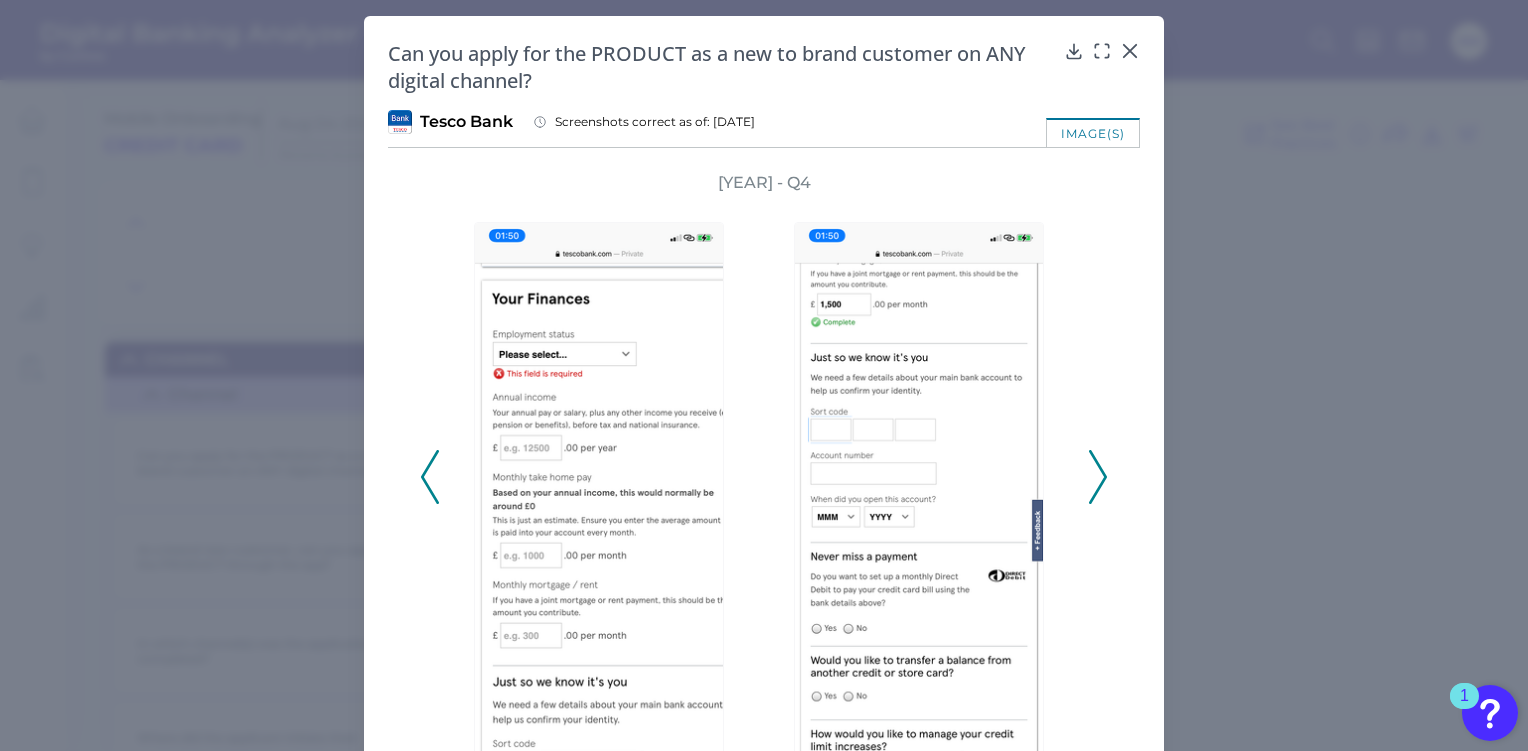 click 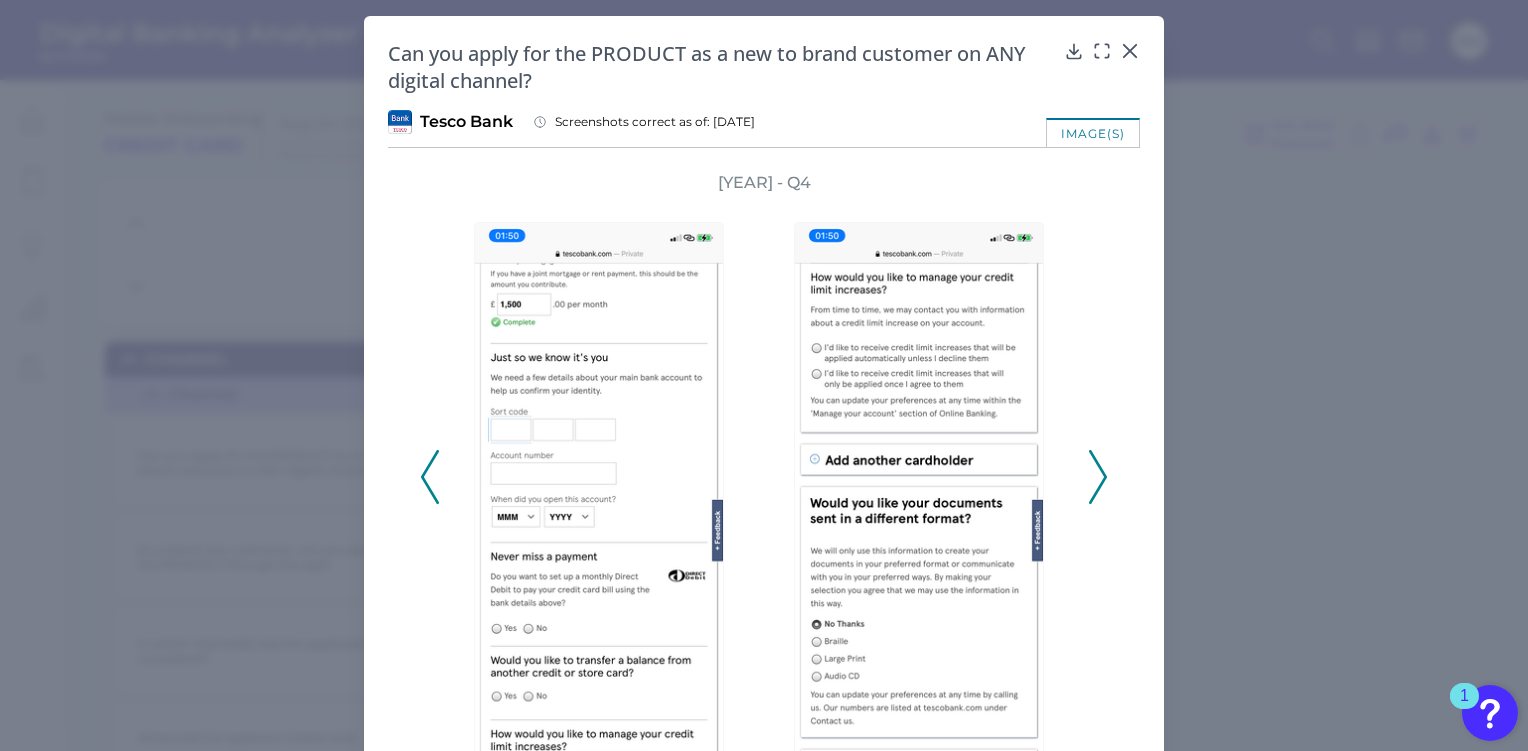 click 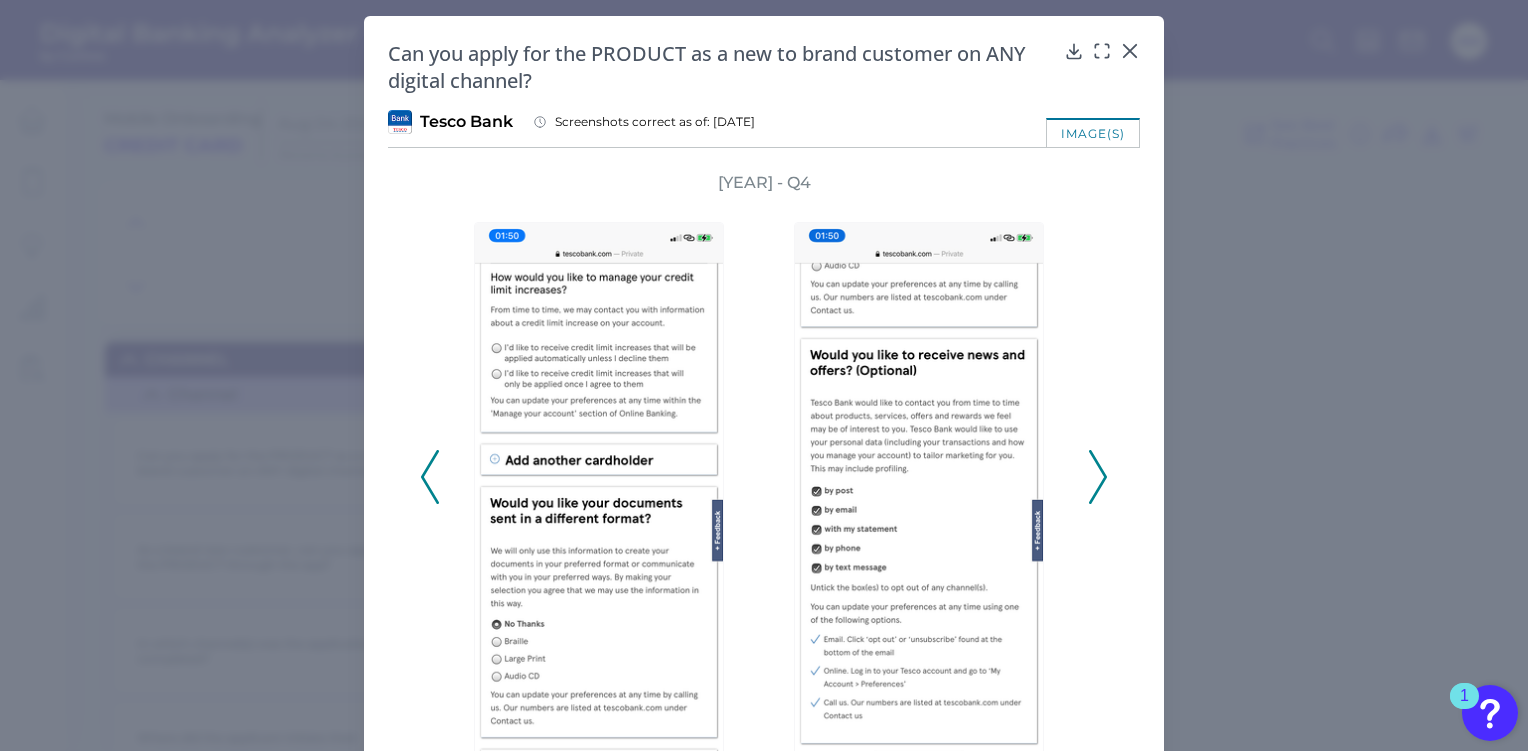 click 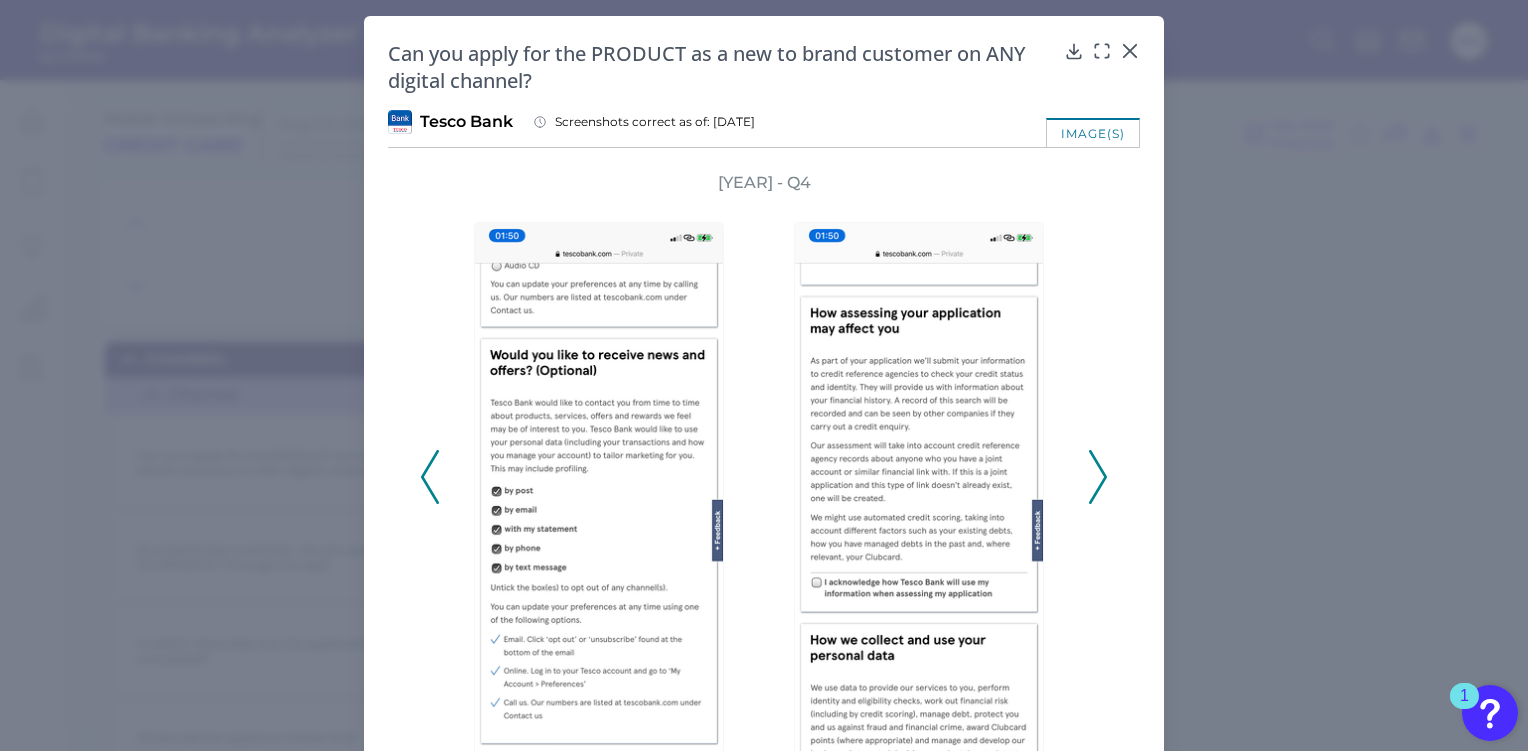 click 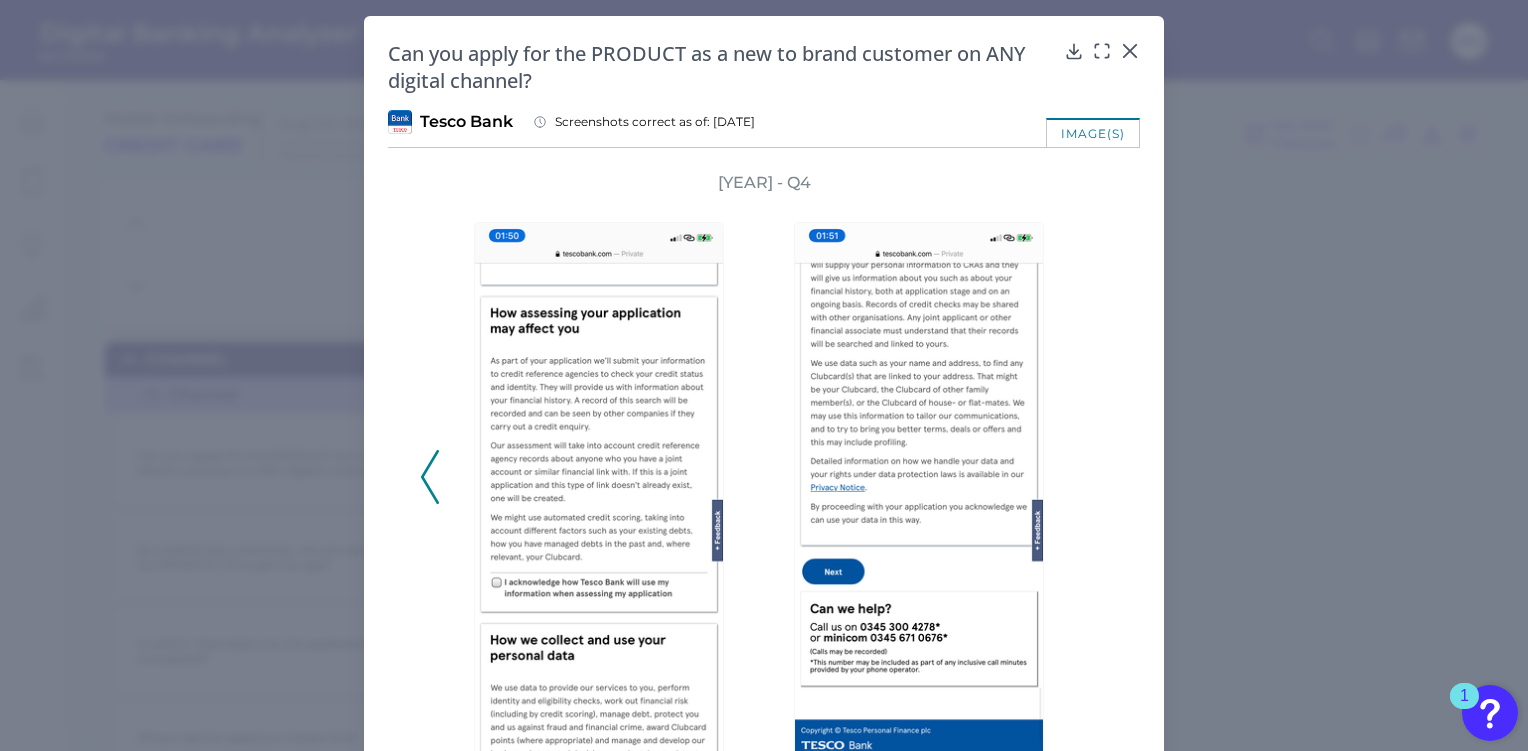 click on "[YEAR] - Q4" at bounding box center (764, 466) 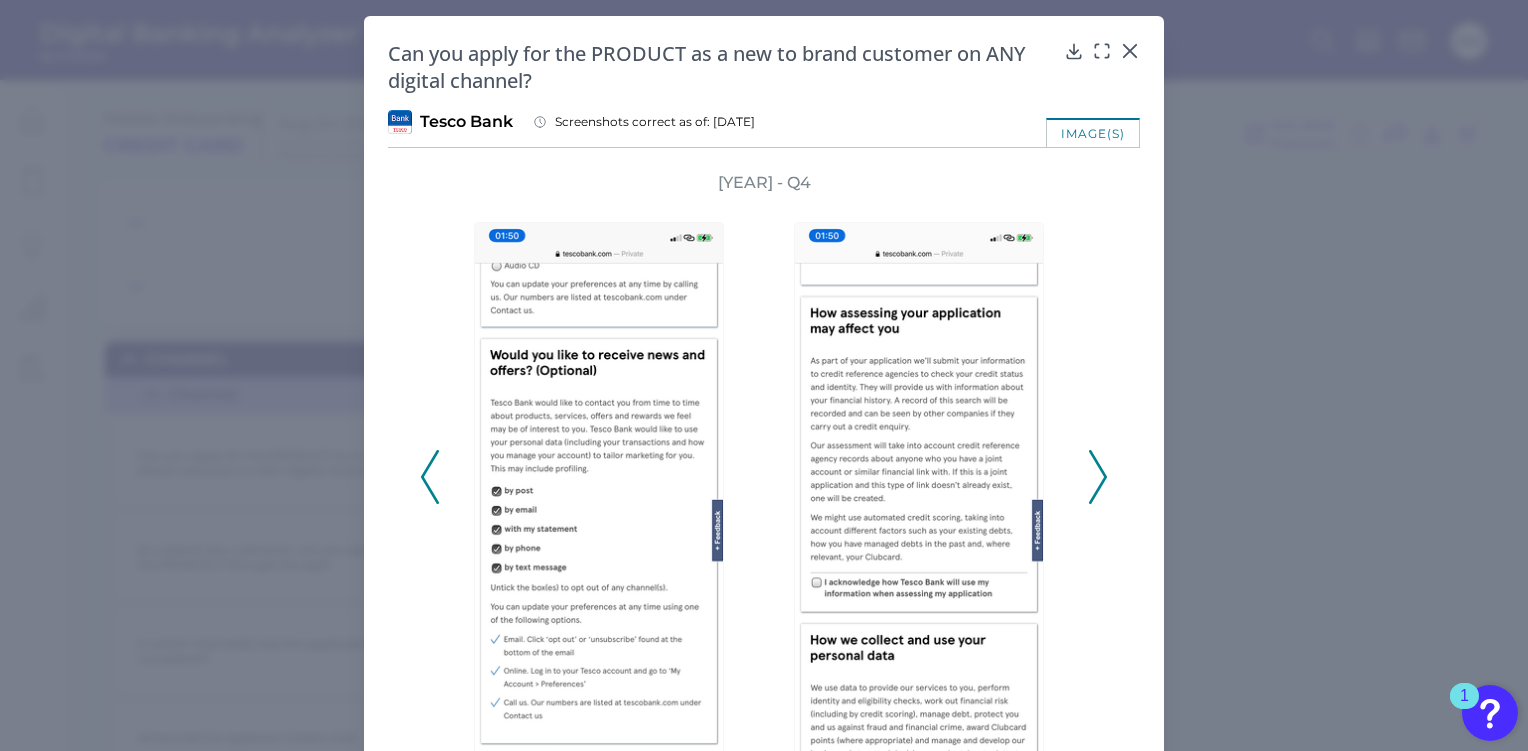 click 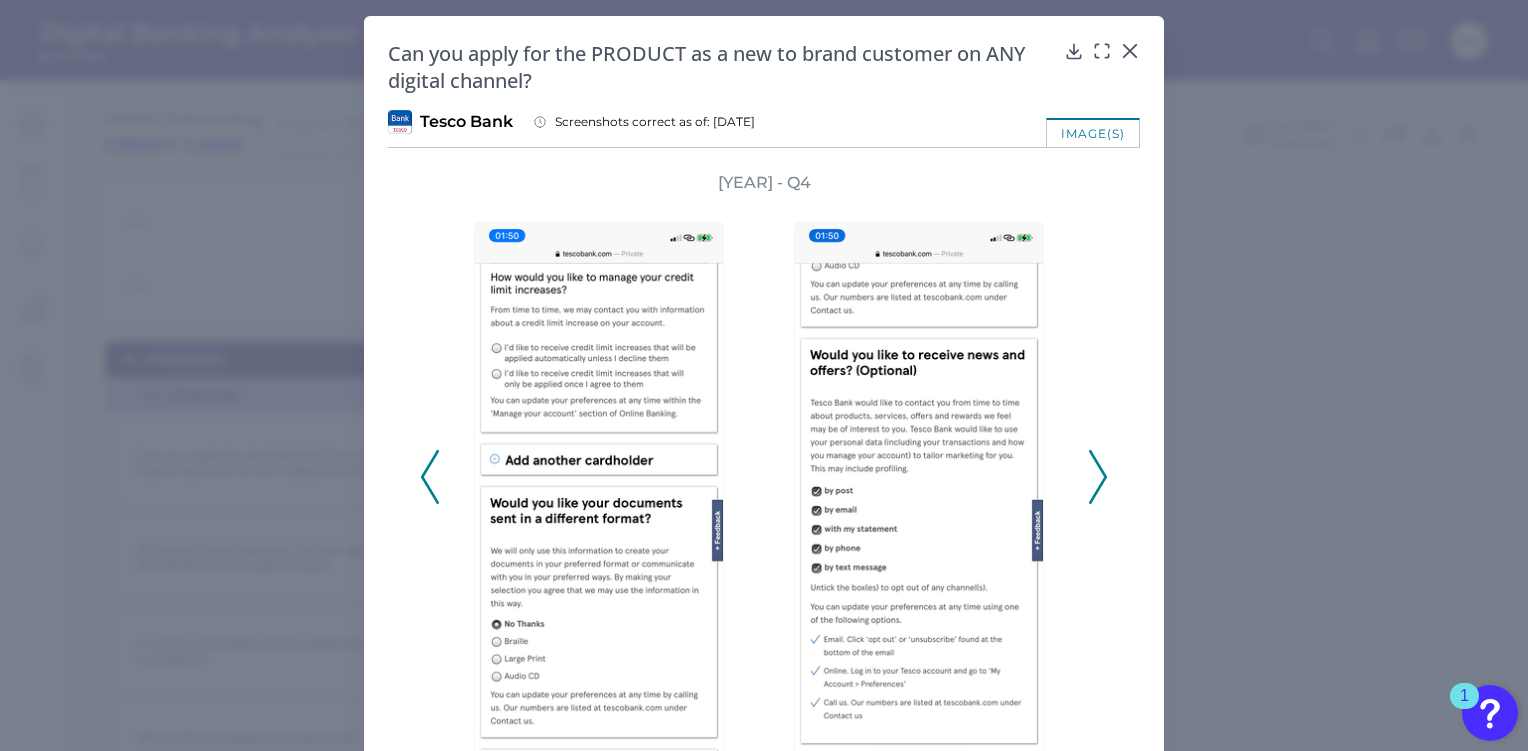 click 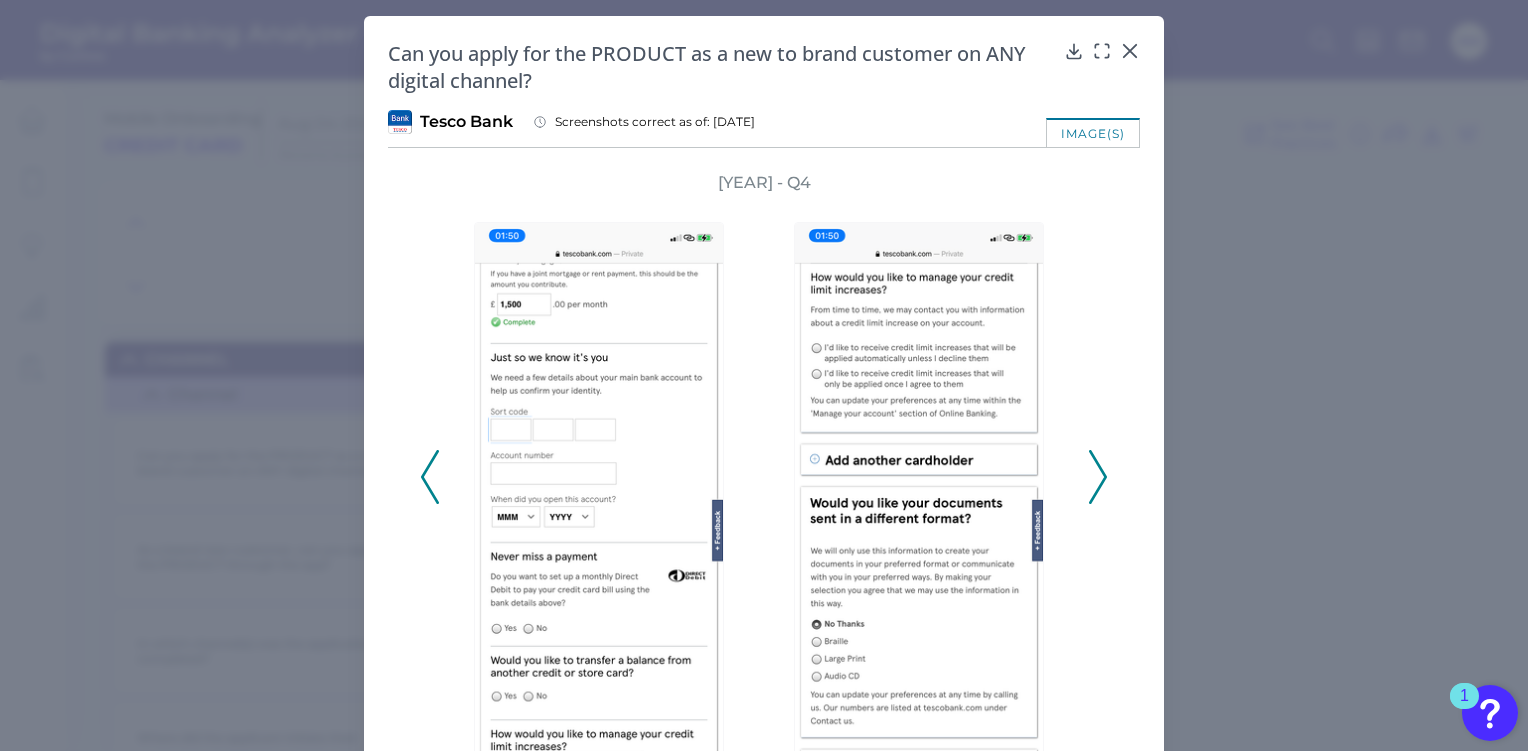 click 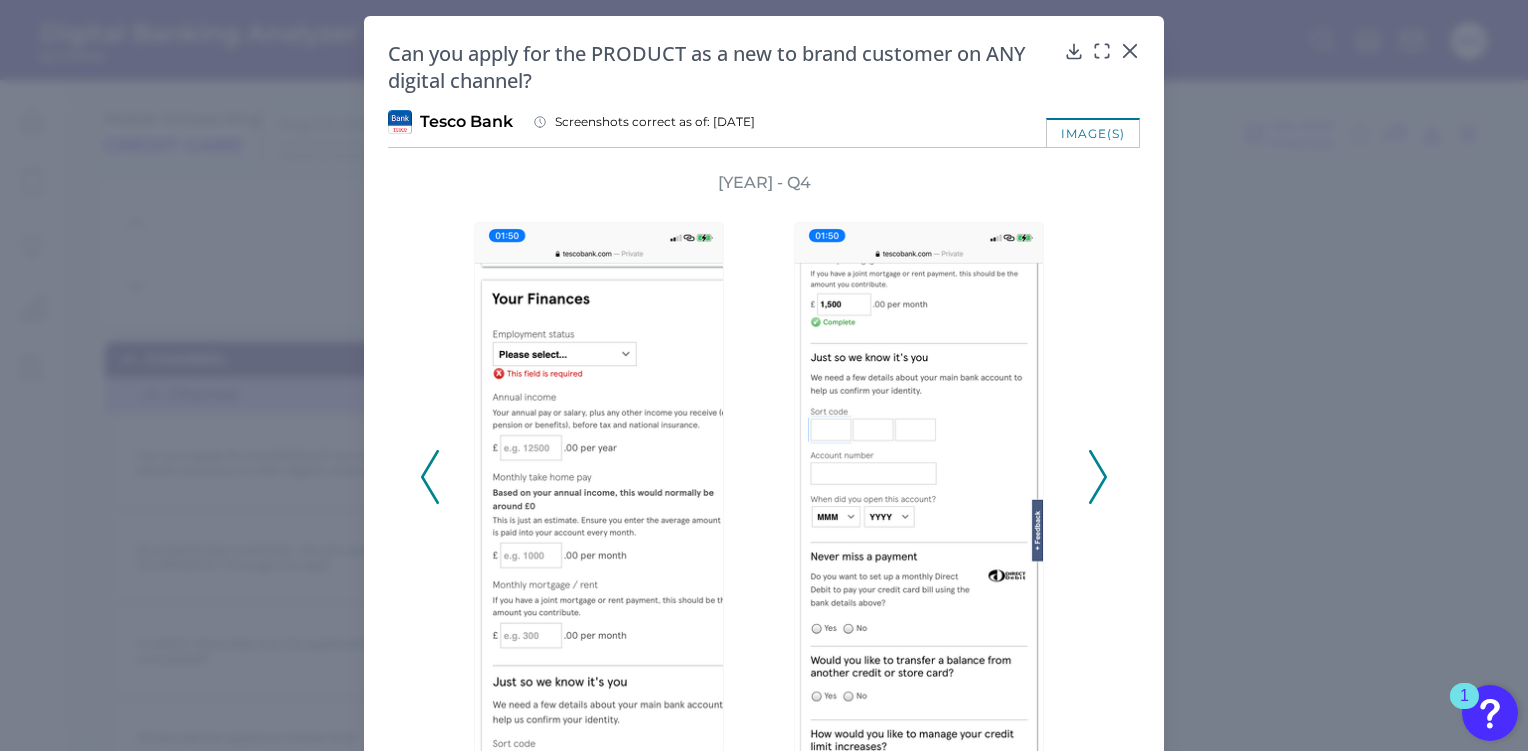 click 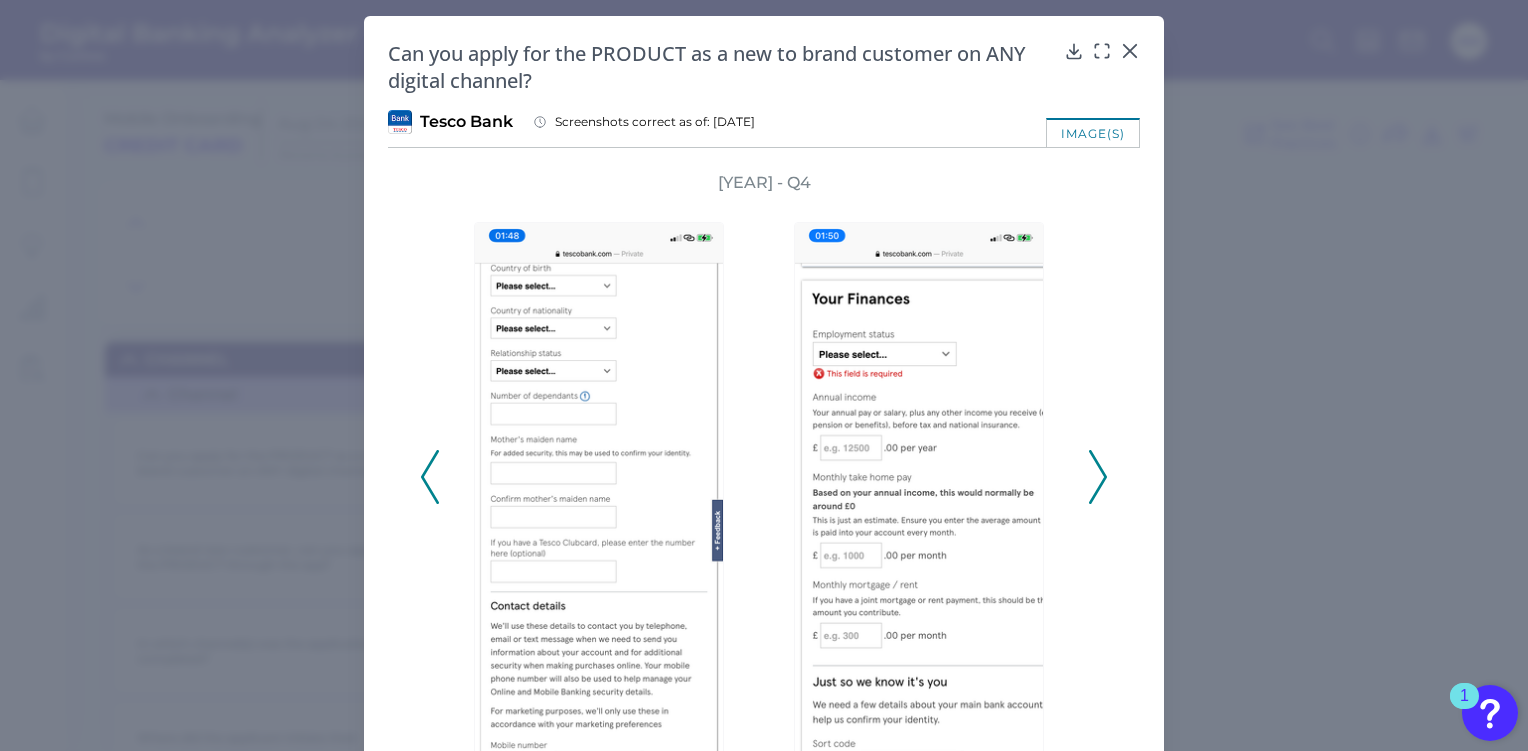 click 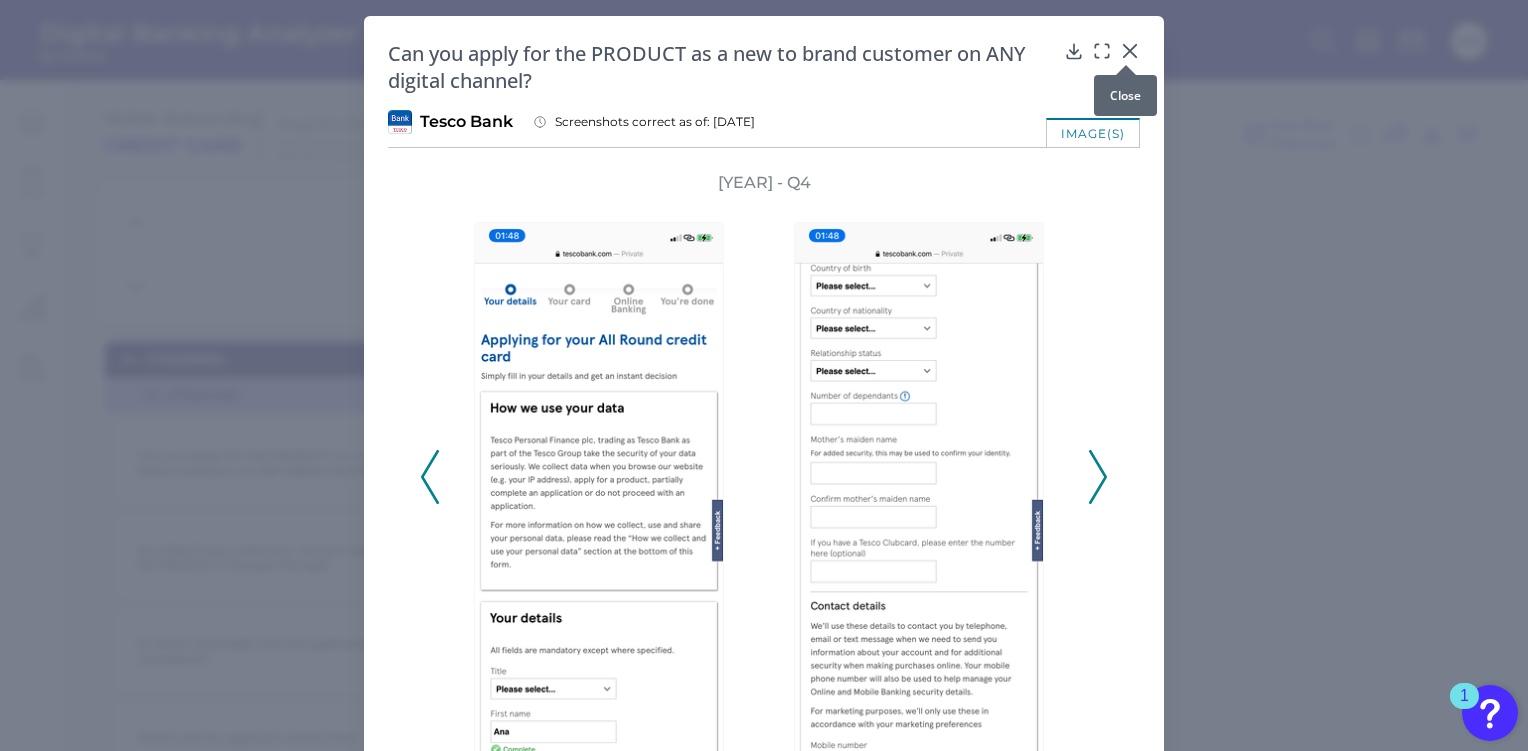 drag, startPoint x: 1132, startPoint y: 48, endPoint x: 824, endPoint y: 2, distance: 311.4161 